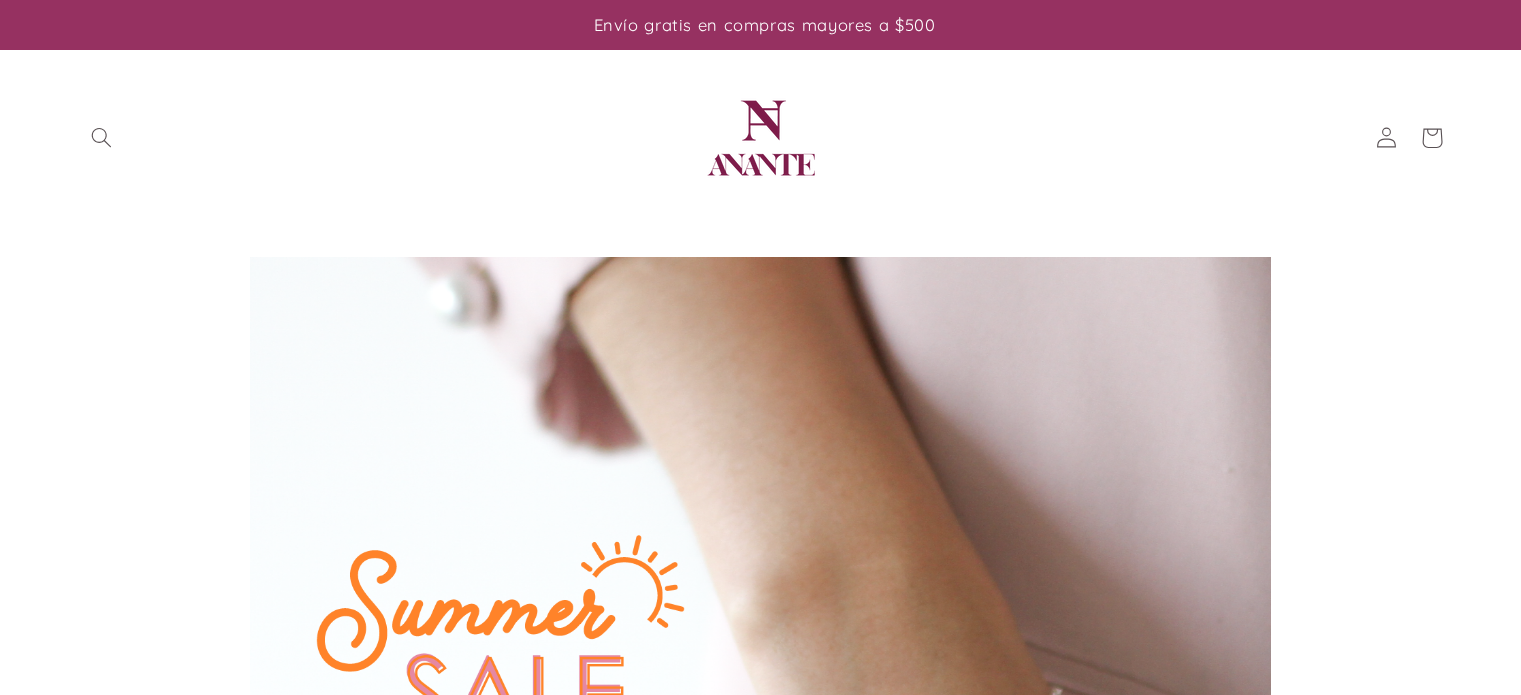 scroll, scrollTop: 0, scrollLeft: 0, axis: both 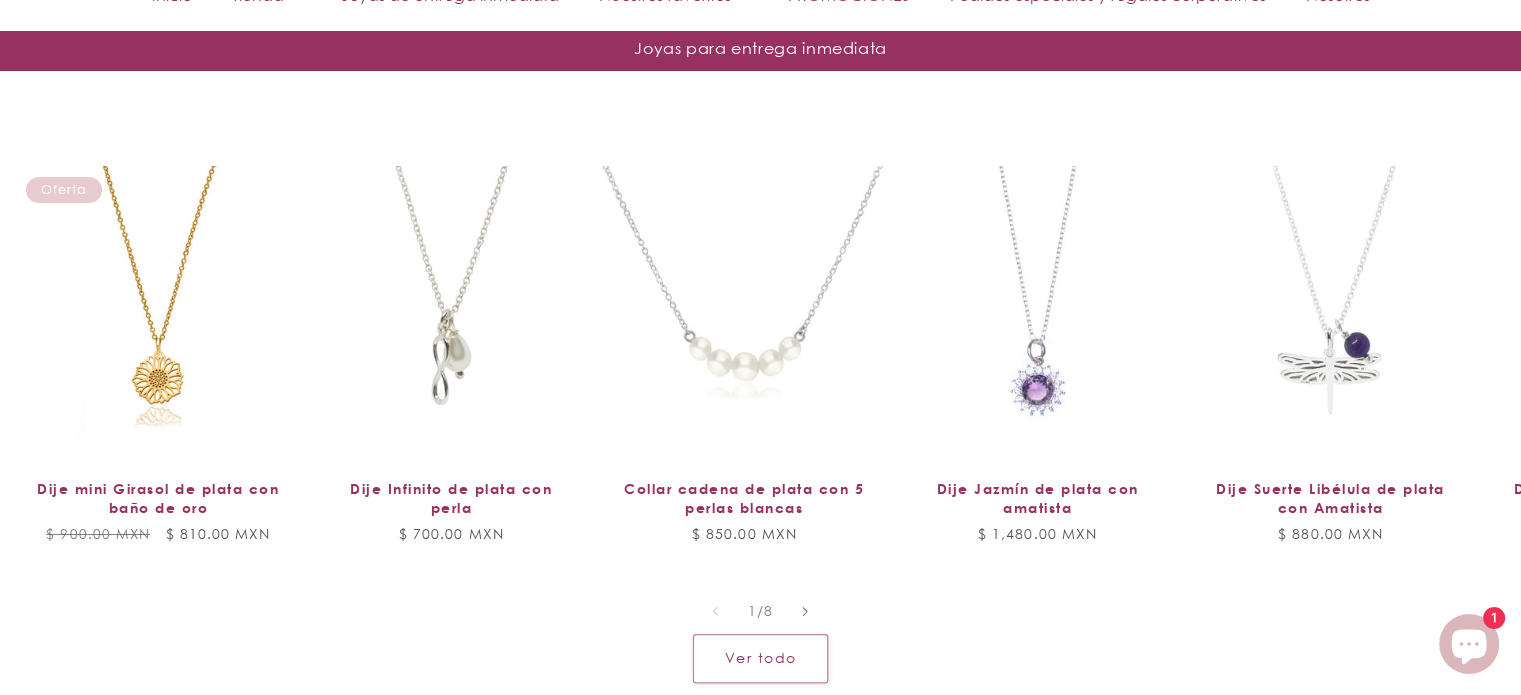 click on "Envío gratis en compras mayores a $500 Te damos 1 año de garantía por defecto de fábrica Paga en planes quincenales con Aplazo
Ir directamente al contenido
Tu carrito esta vacío
Seguir comprando
¿Tienes una cuenta?
Inicia sesión  para finalizar tus compras con mayor rapidez.
Tu carrito
Cargando...
Subtotal
$ 0.00 MXN
Impuesto incluido. Los  gastos de envío  se calculan en la pantalla de pago." 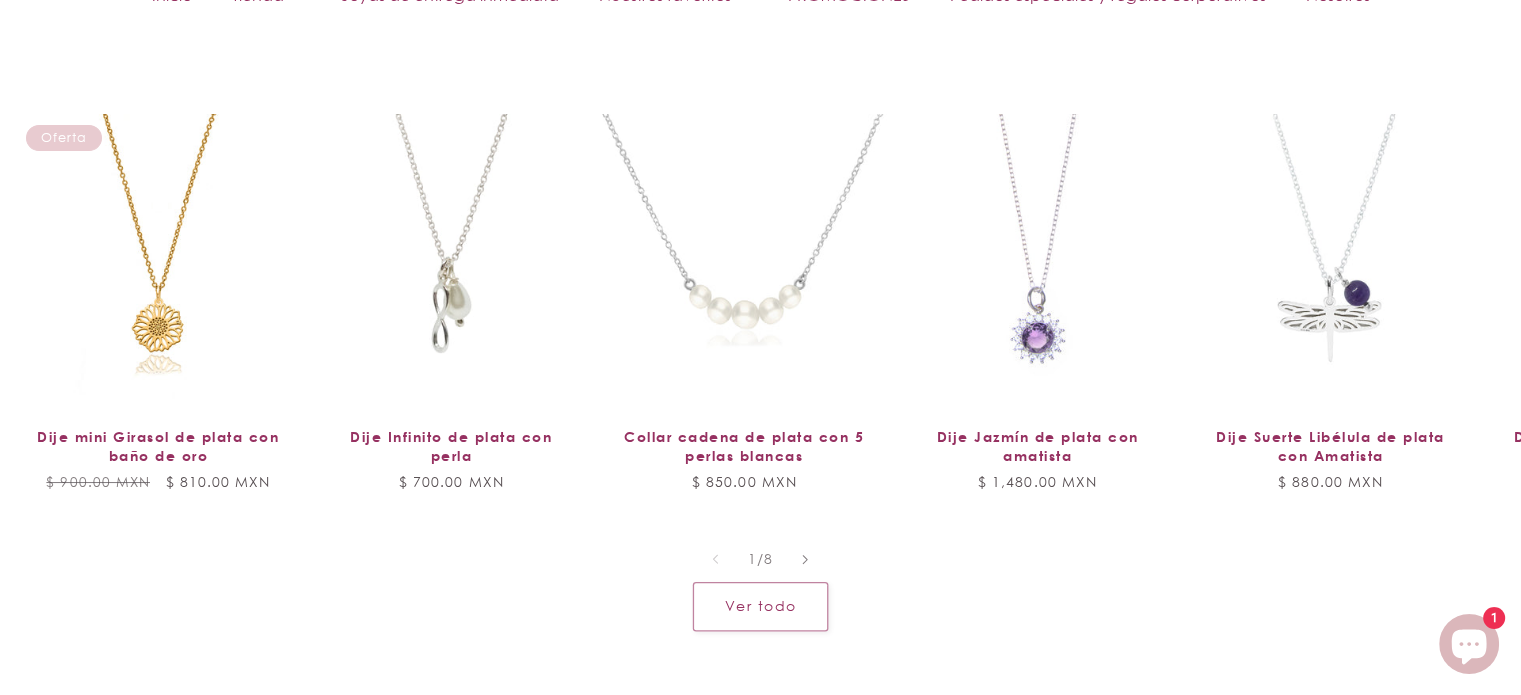 scroll, scrollTop: 1655, scrollLeft: 0, axis: vertical 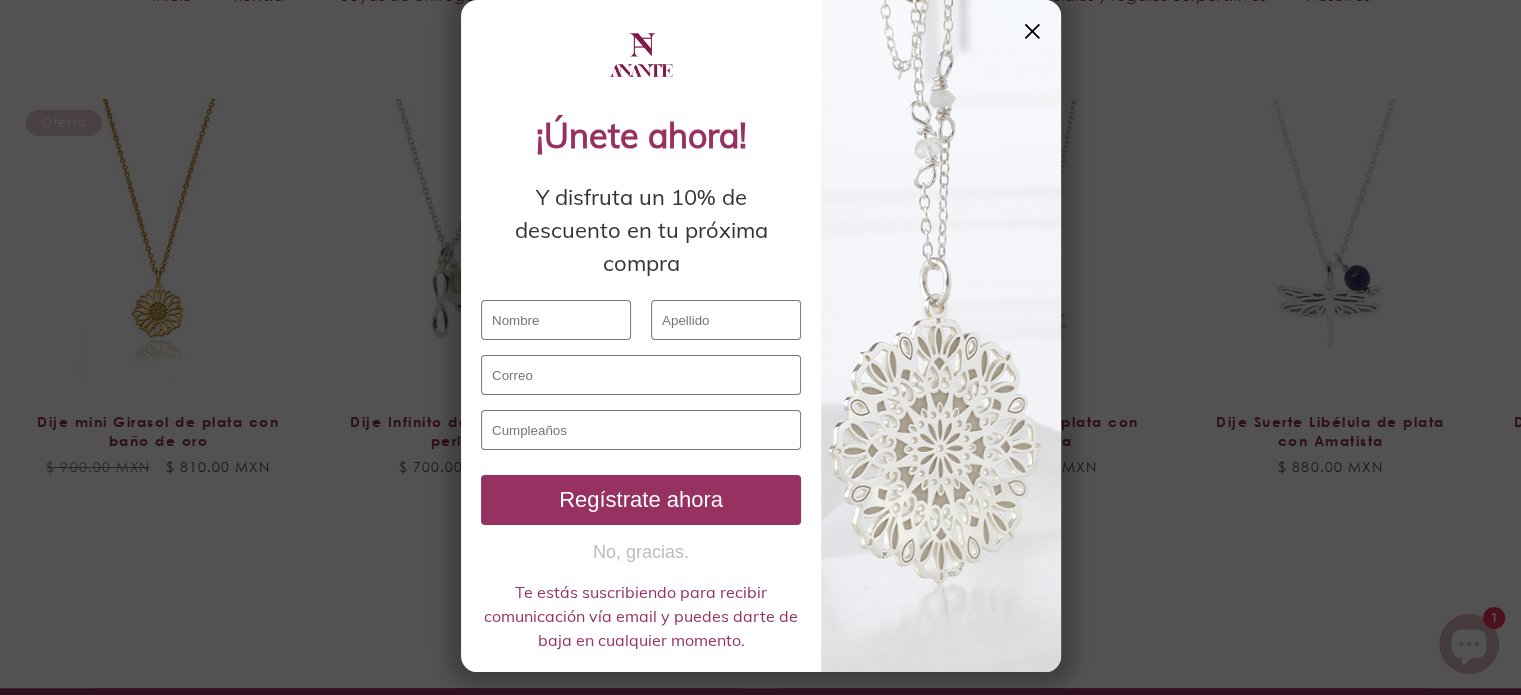 click at bounding box center [556, 320] 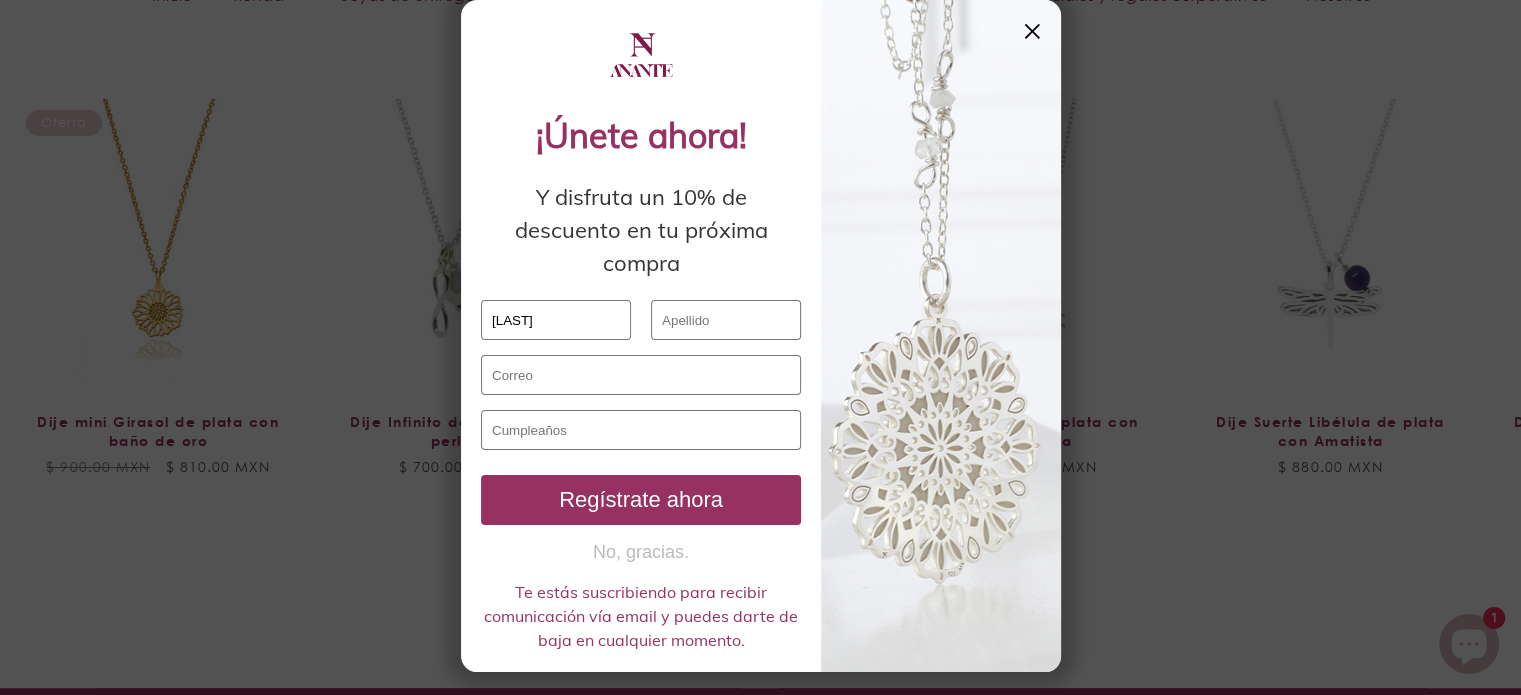 click at bounding box center (726, 320) 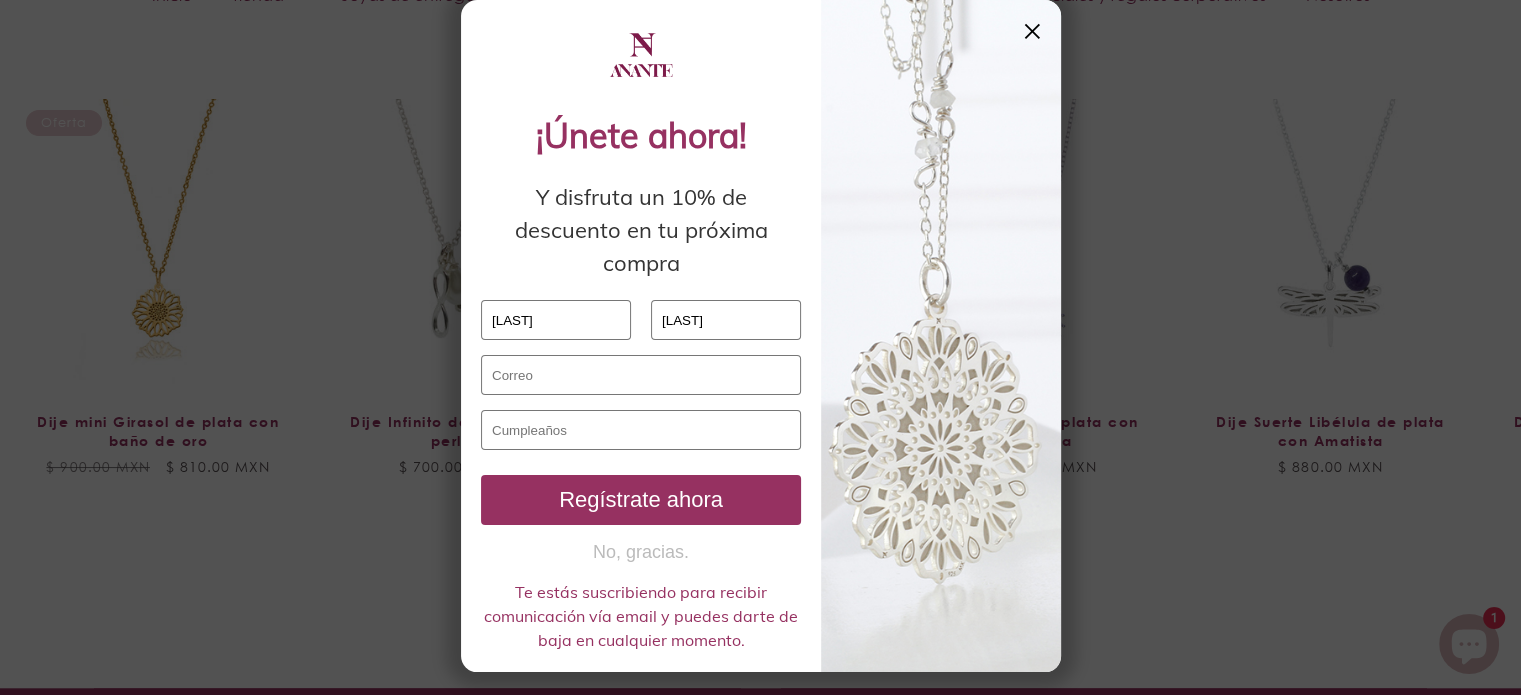 click at bounding box center [641, 375] 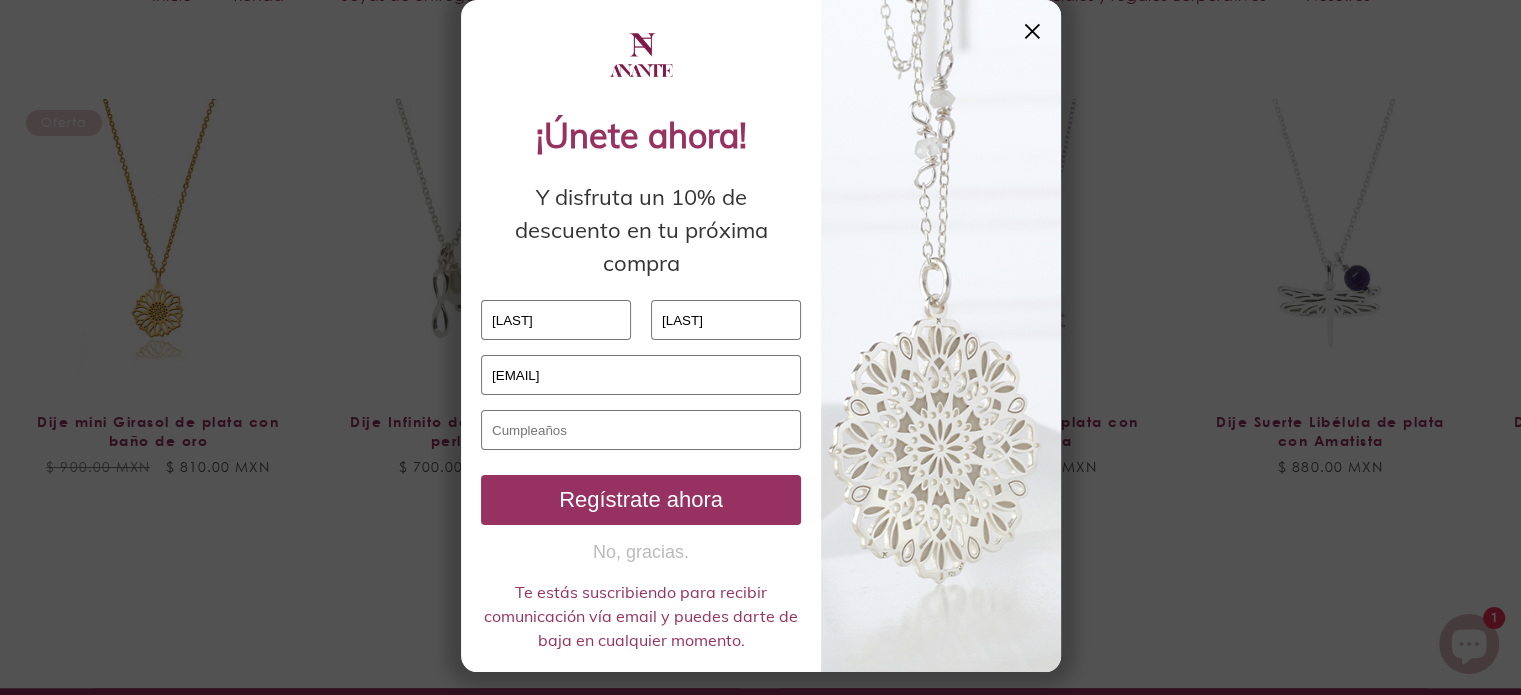 click at bounding box center (641, 430) 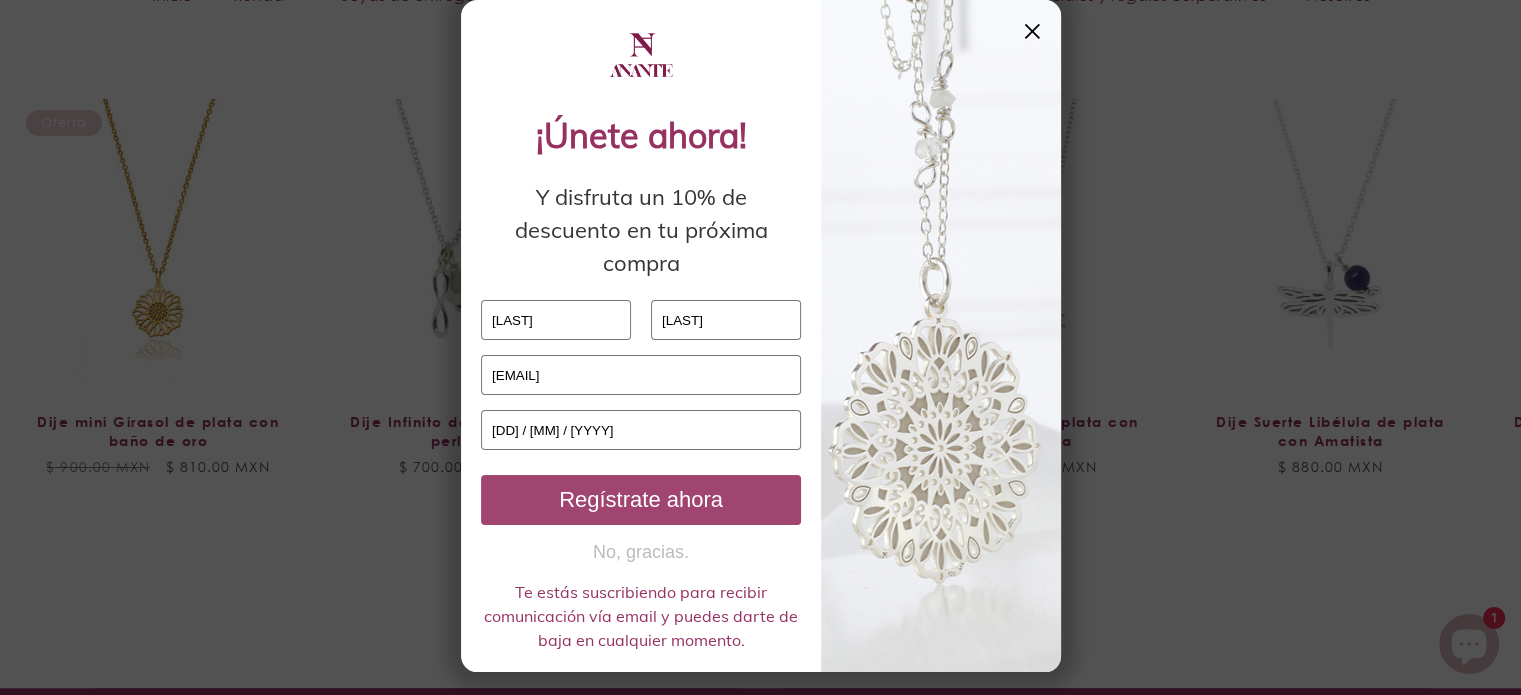 type on "03 / 07 / 1957" 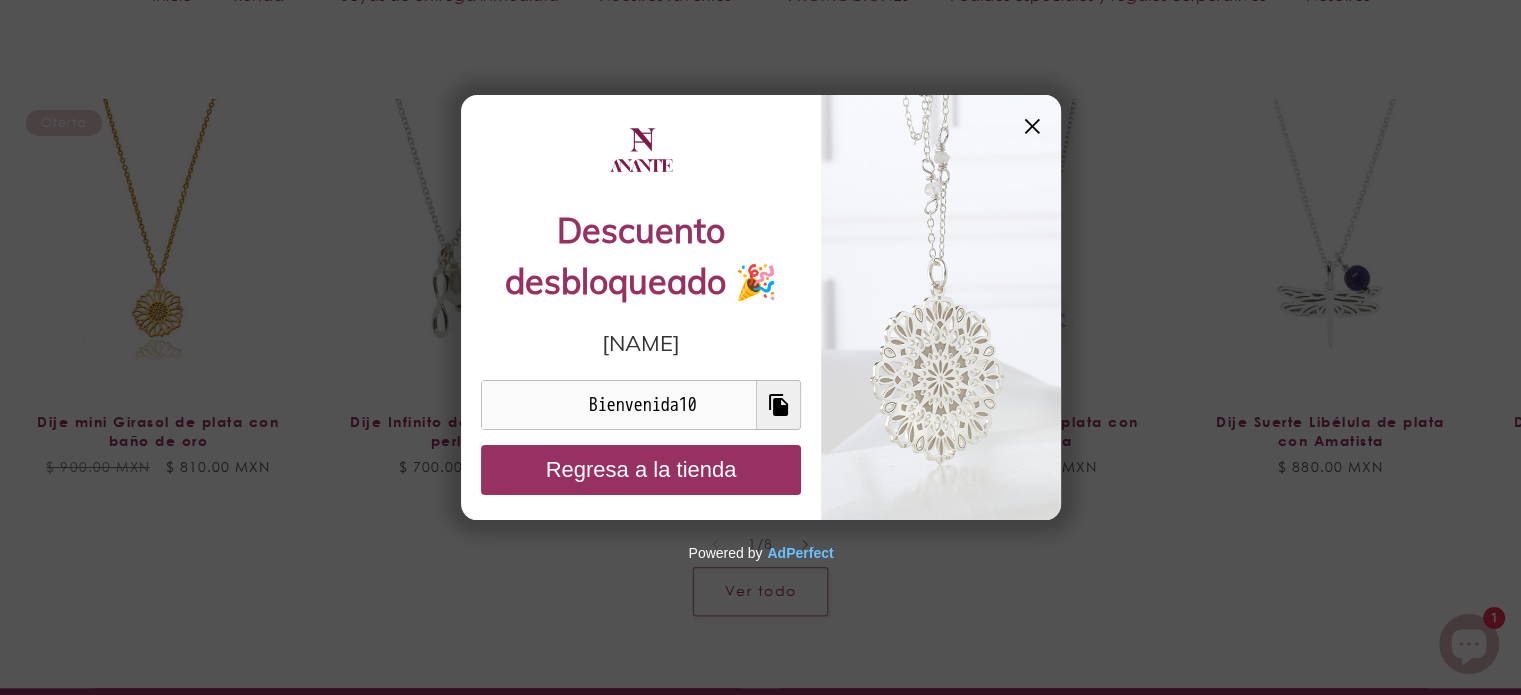 click 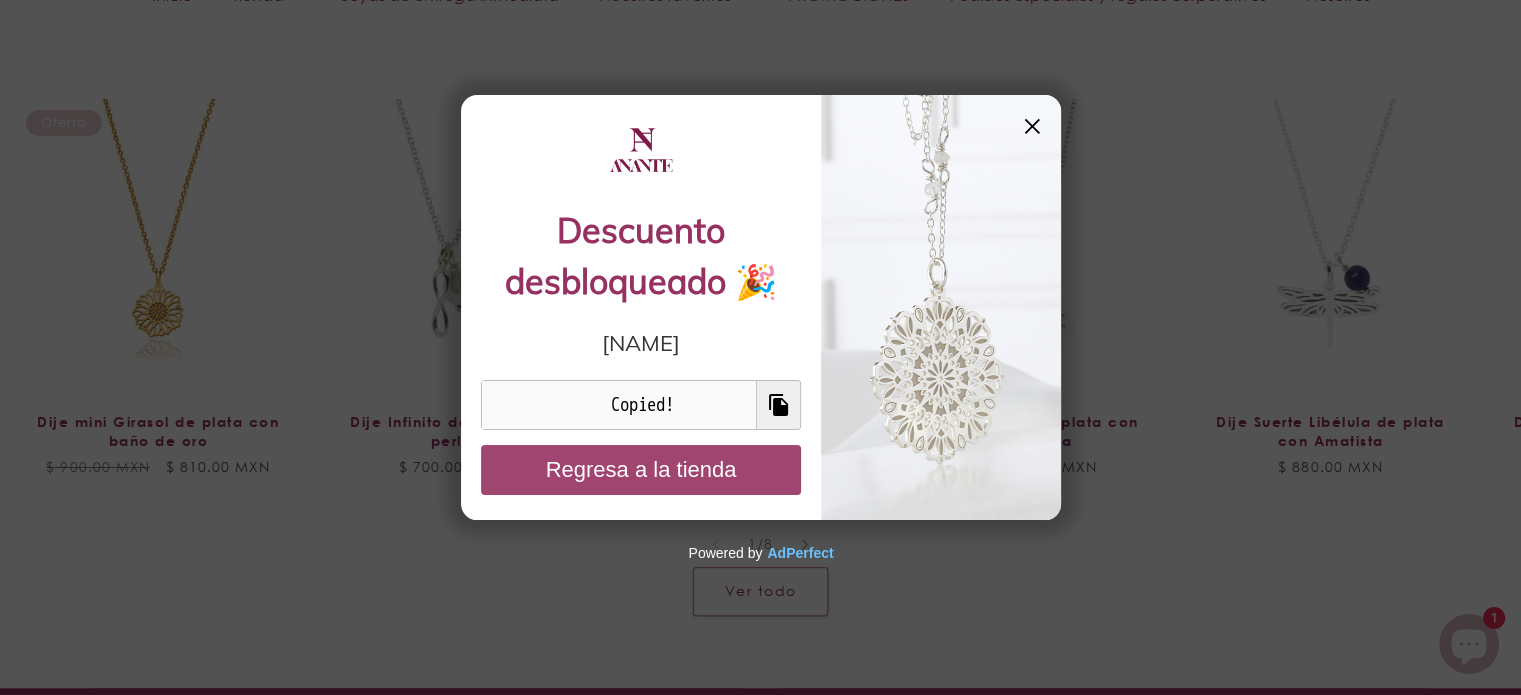 type on "Bienvenida10" 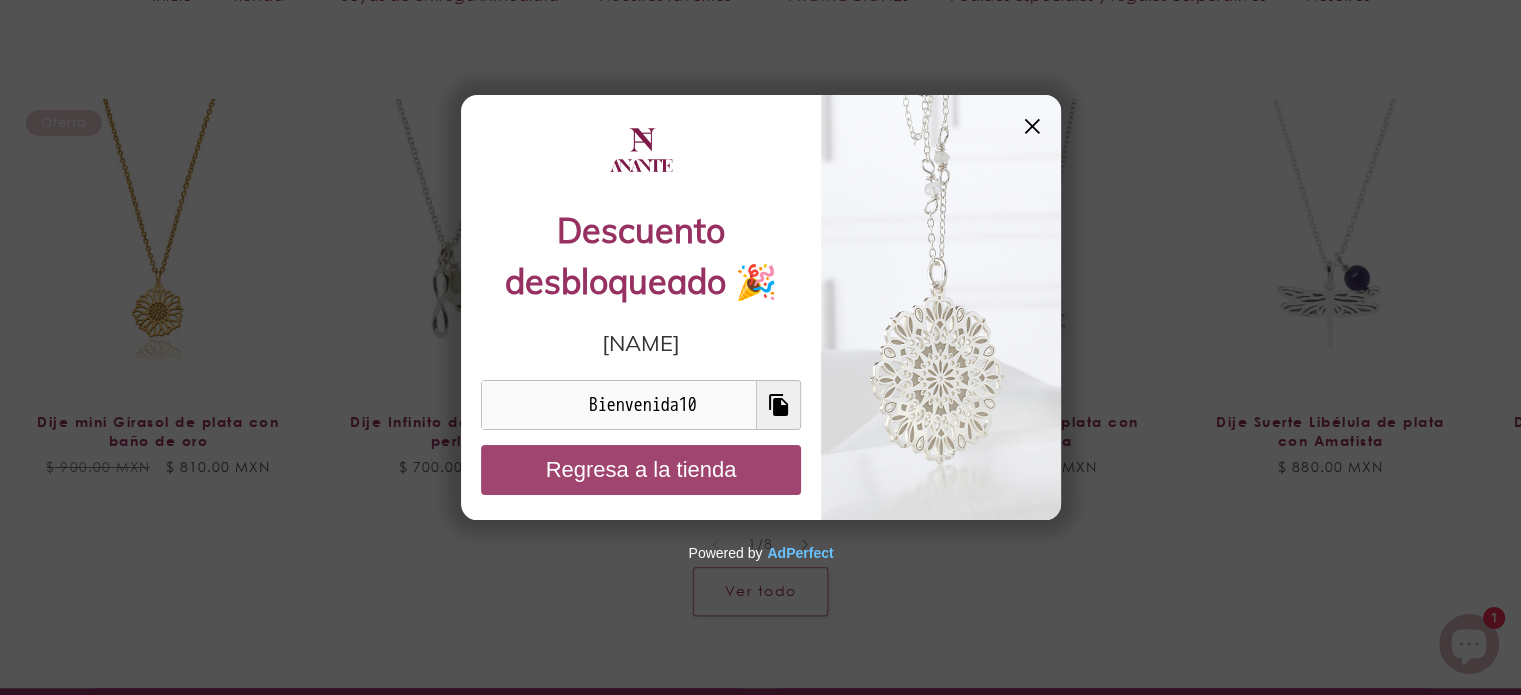 click on "Regresa a la tienda" at bounding box center (641, 470) 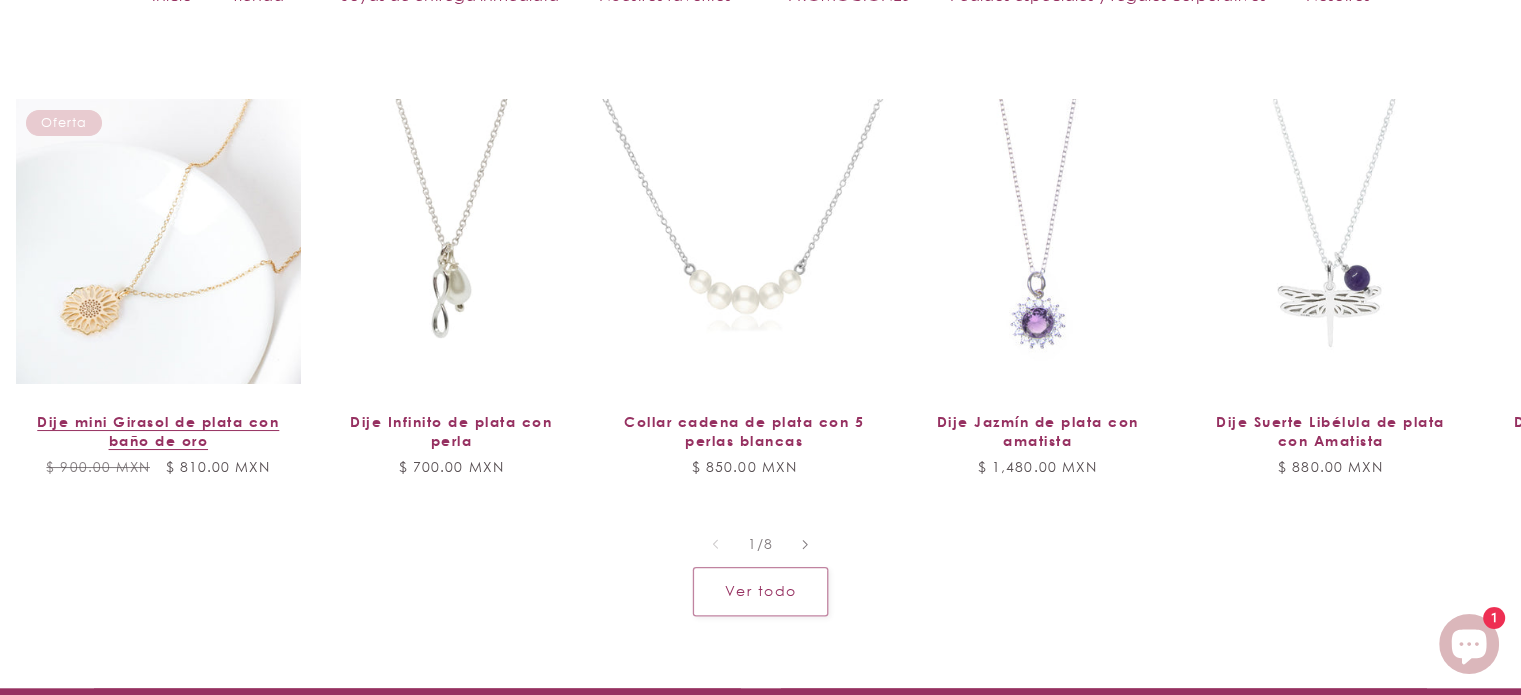 click on "Dije mini Girasol de plata con baño de oro" at bounding box center [158, 431] 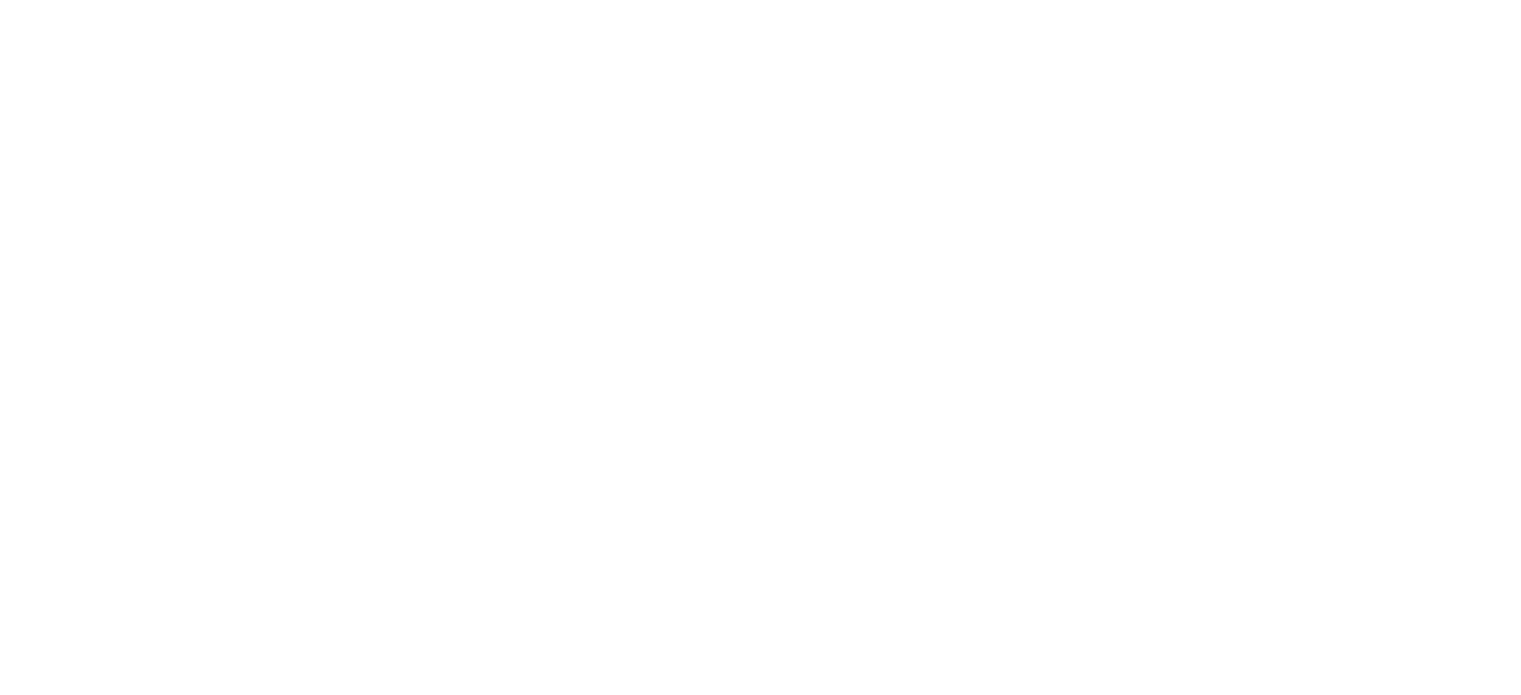 scroll, scrollTop: 0, scrollLeft: 0, axis: both 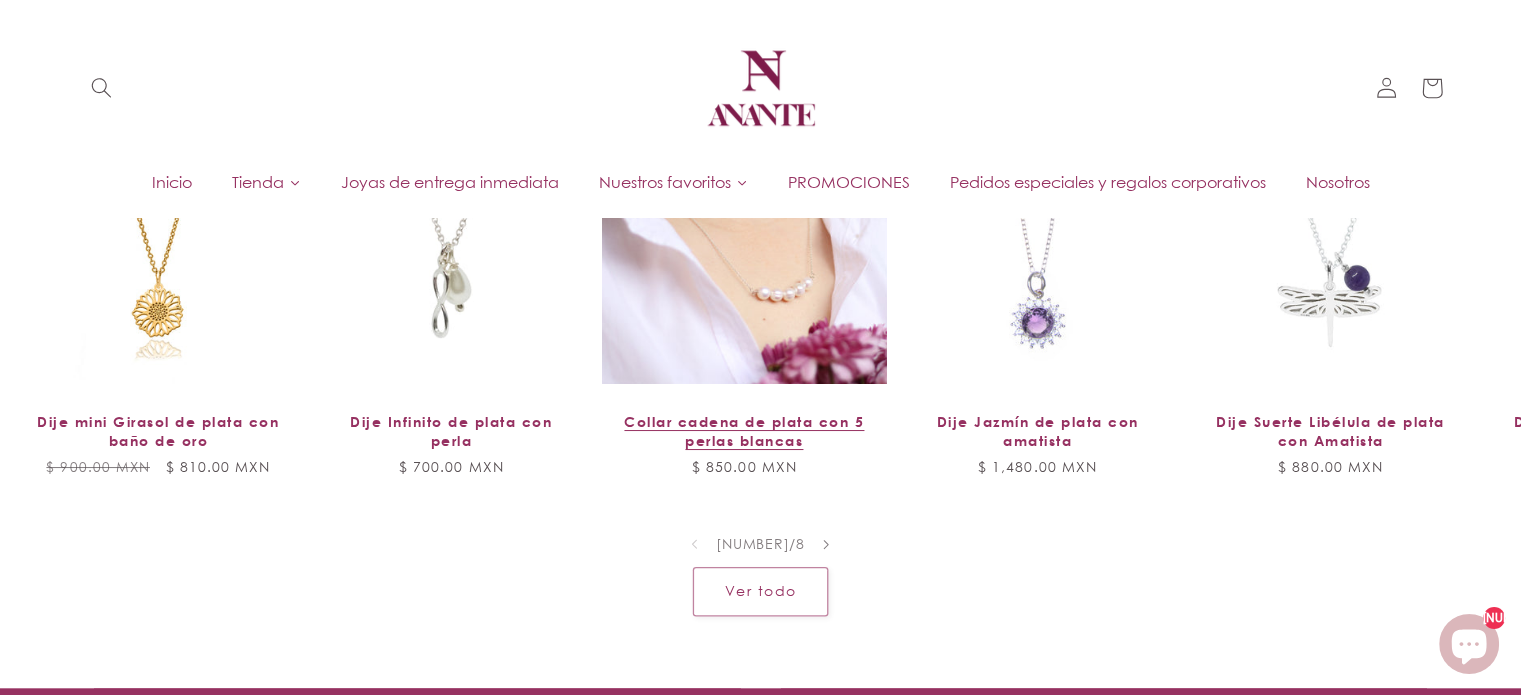 click on "Collar cadena de plata con 5 perlas blancas" at bounding box center (744, 431) 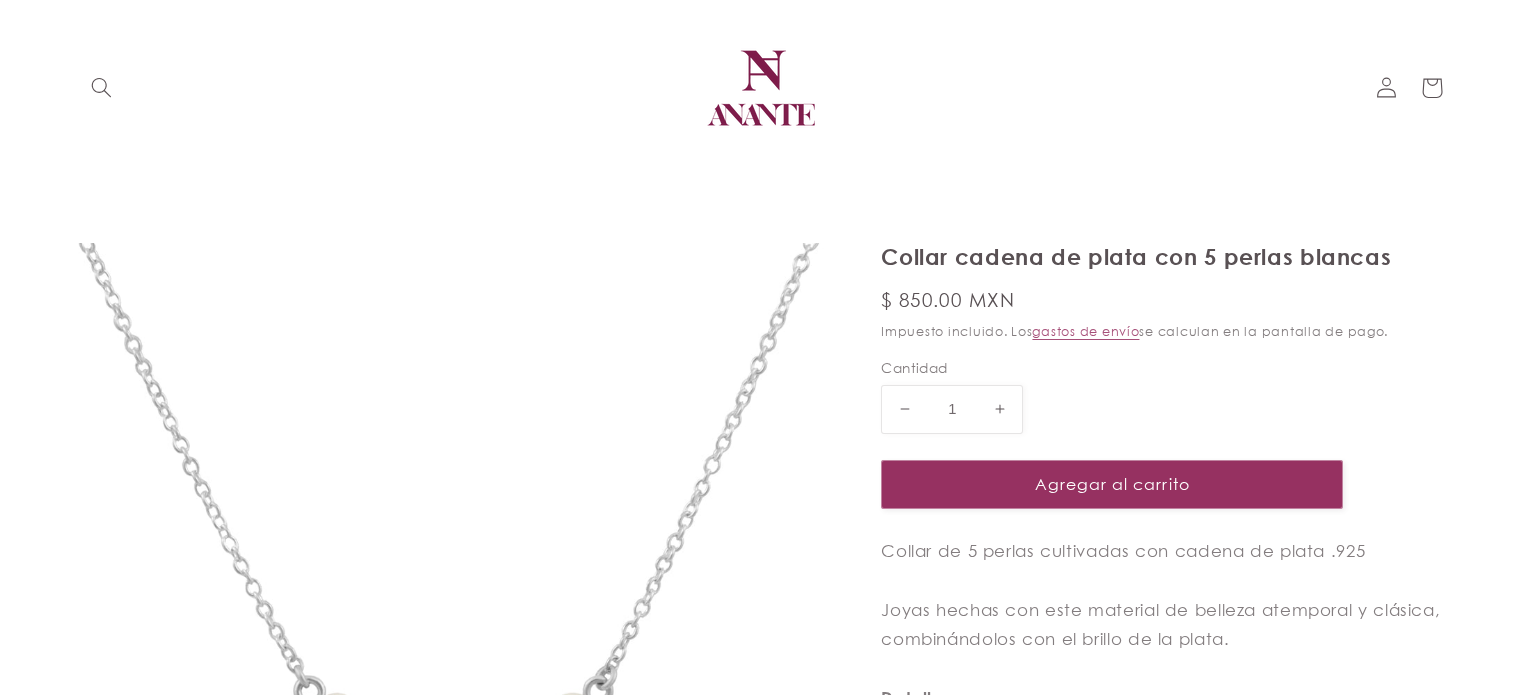 scroll, scrollTop: 0, scrollLeft: 0, axis: both 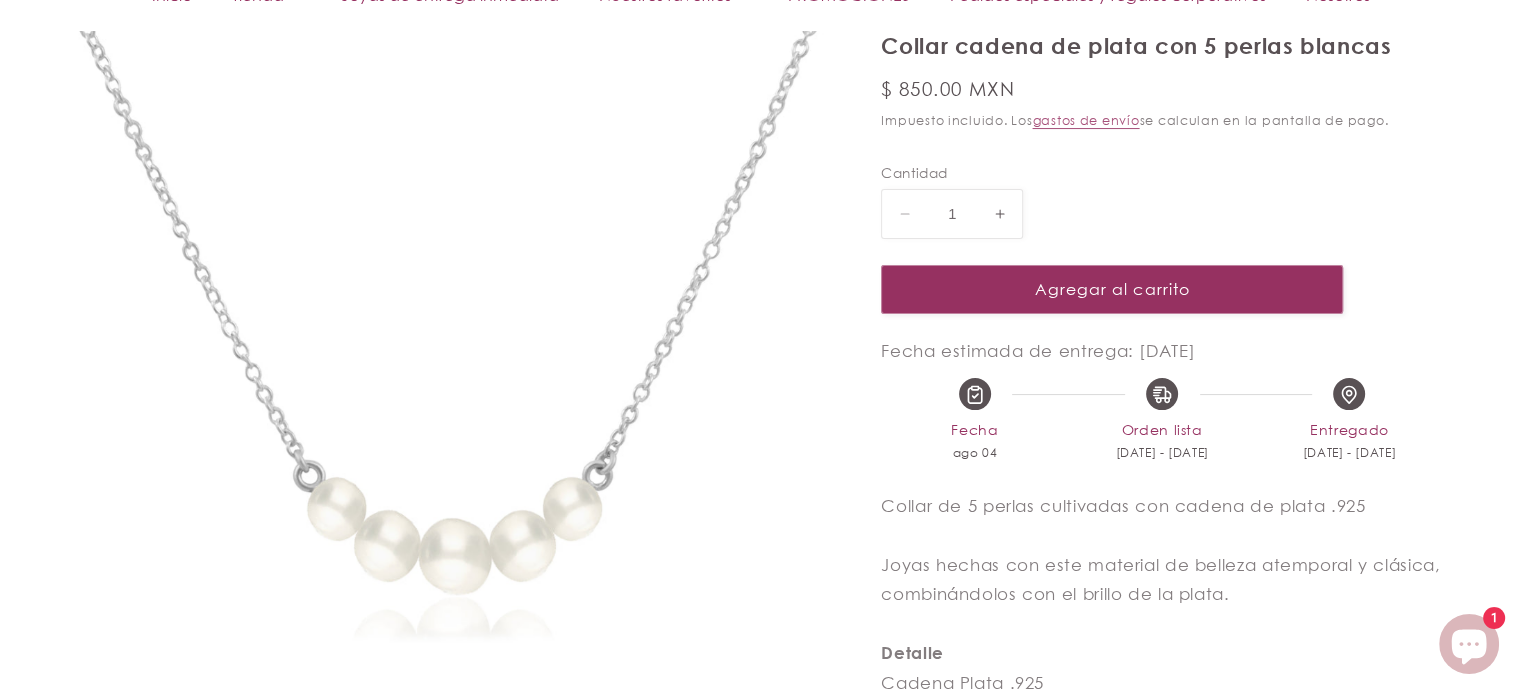 click on "Envío gratis en compras mayores a $500 Te damos 1 año de garantía por defecto de fábrica Paga en planes quincenales con Aplazo
Ir directamente al contenido
Tu carrito esta vacío
Seguir comprando
¿Tienes una cuenta?
Inicia sesión  para finalizar tus compras con mayor rapidez.
Tu carrito
Cargando...
Subtotal
$ 0.00 MXN
Impuesto incluido. Los  gastos de envío  se calculan en la pantalla de pago." 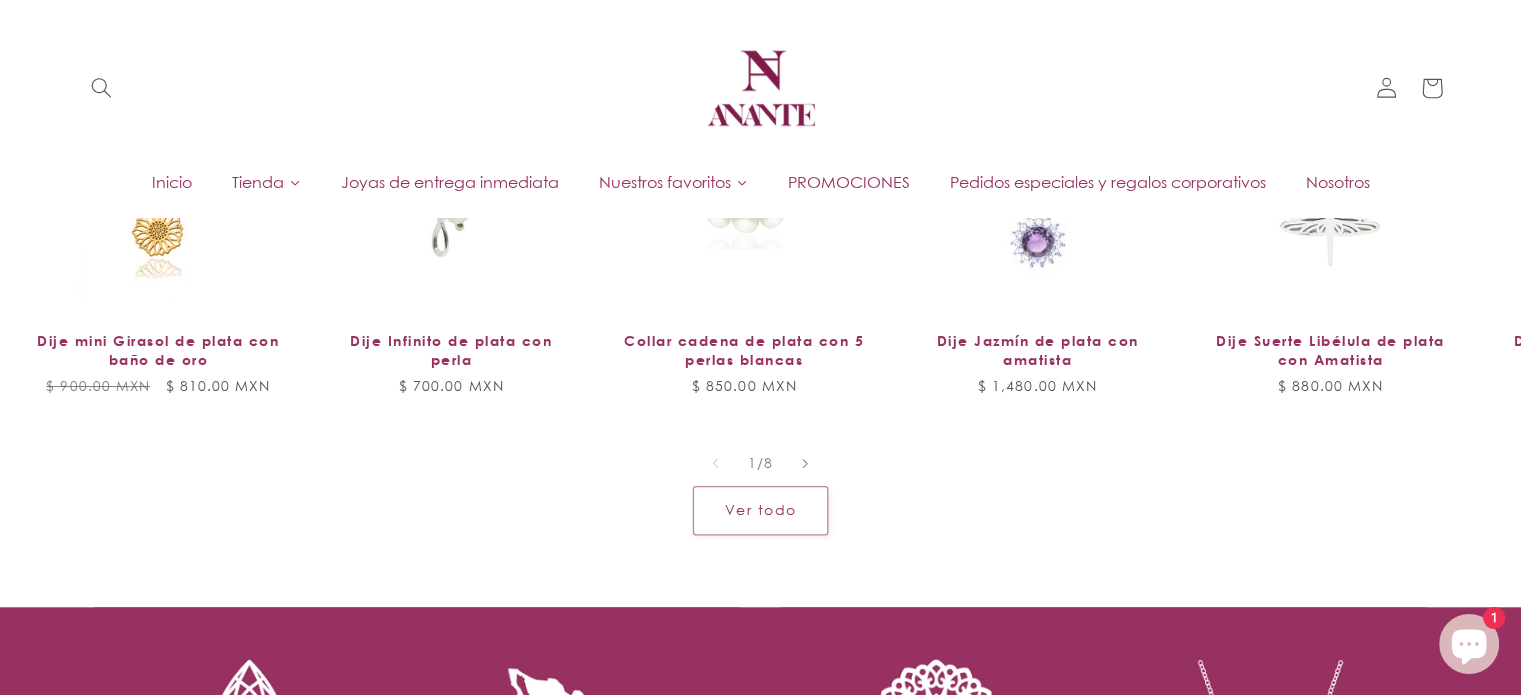 scroll, scrollTop: 1655, scrollLeft: 0, axis: vertical 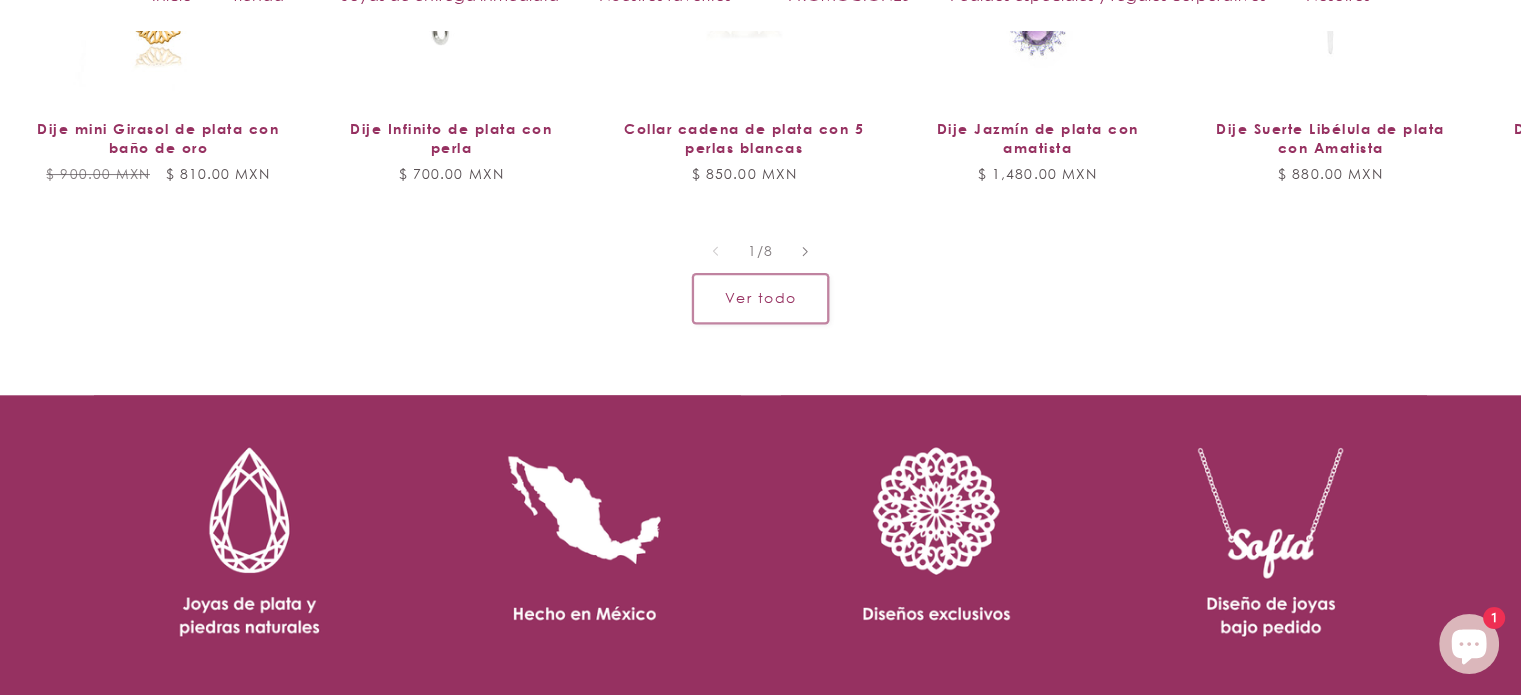 click on "Ver todo" at bounding box center [760, 298] 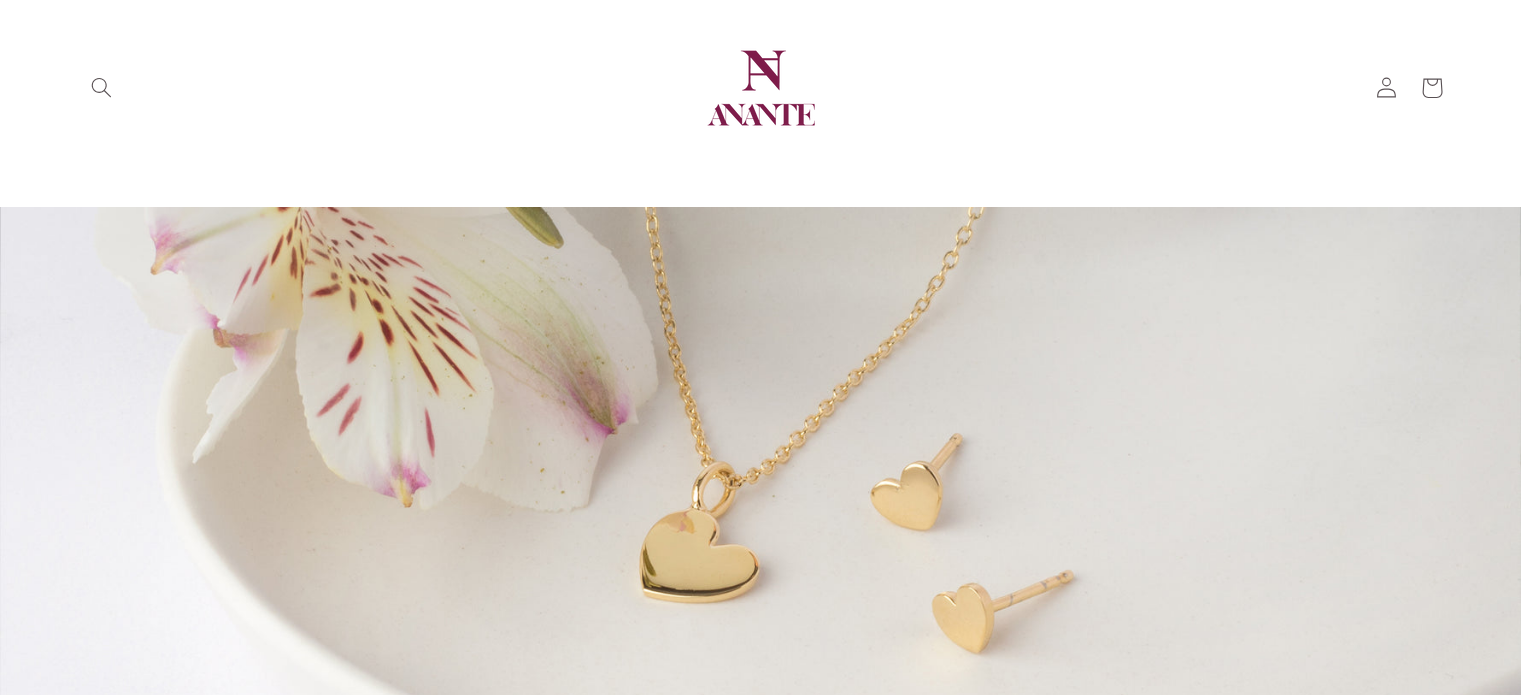 scroll, scrollTop: 0, scrollLeft: 0, axis: both 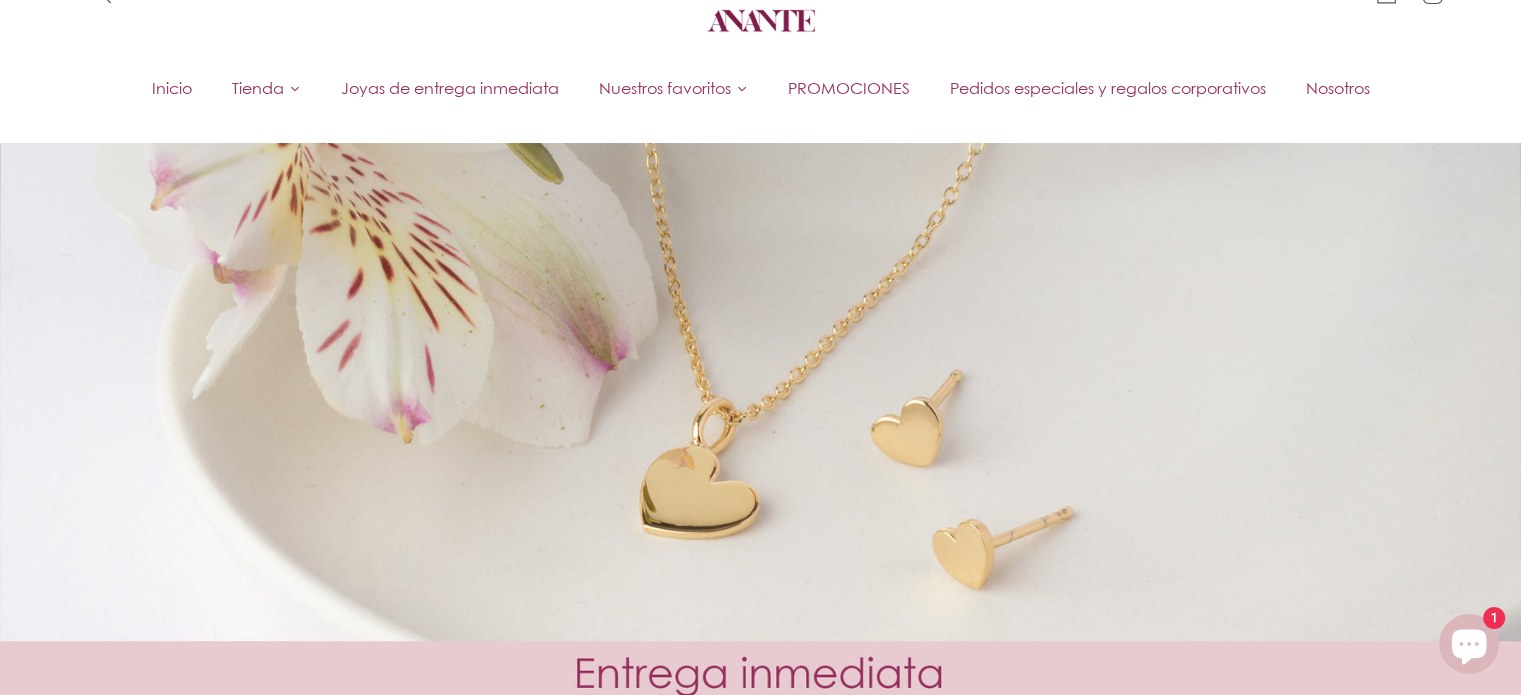click on "Envío gratis en compras mayores a $500 Te damos 1 año de garantía por defecto de fábrica Paga en planes quincenales con Aplazo
Ir directamente al contenido
Tu carrito esta vacío
Seguir comprando
¿Tienes una cuenta?
Inicia sesión  para finalizar tus compras con mayor rapidez.
Tu carrito
Cargando...
Subtotal
$ 0.00 MXN
Impuesto incluido. Los  gastos de envío  se calculan en la pantalla de pago." 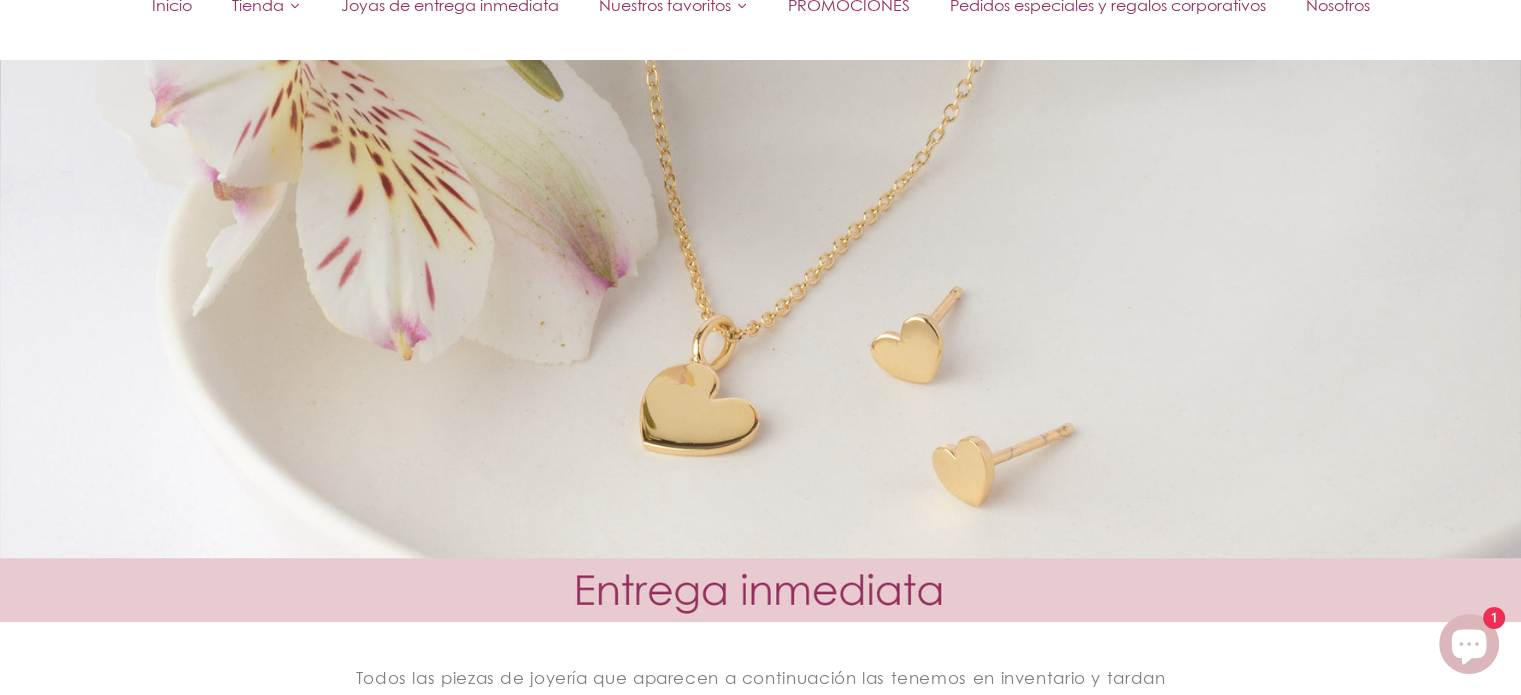 scroll, scrollTop: 240, scrollLeft: 0, axis: vertical 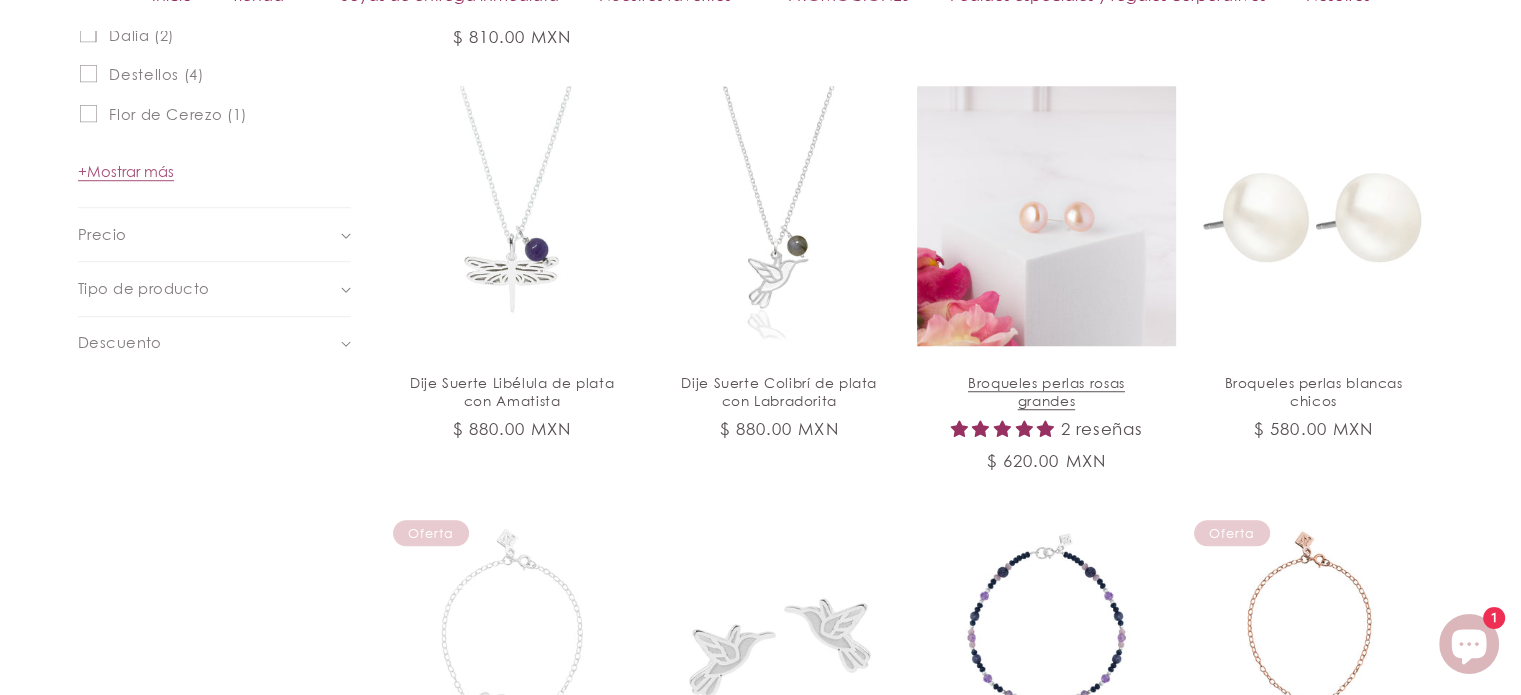 click on "Broqueles perlas rosas grandes" at bounding box center (1046, 392) 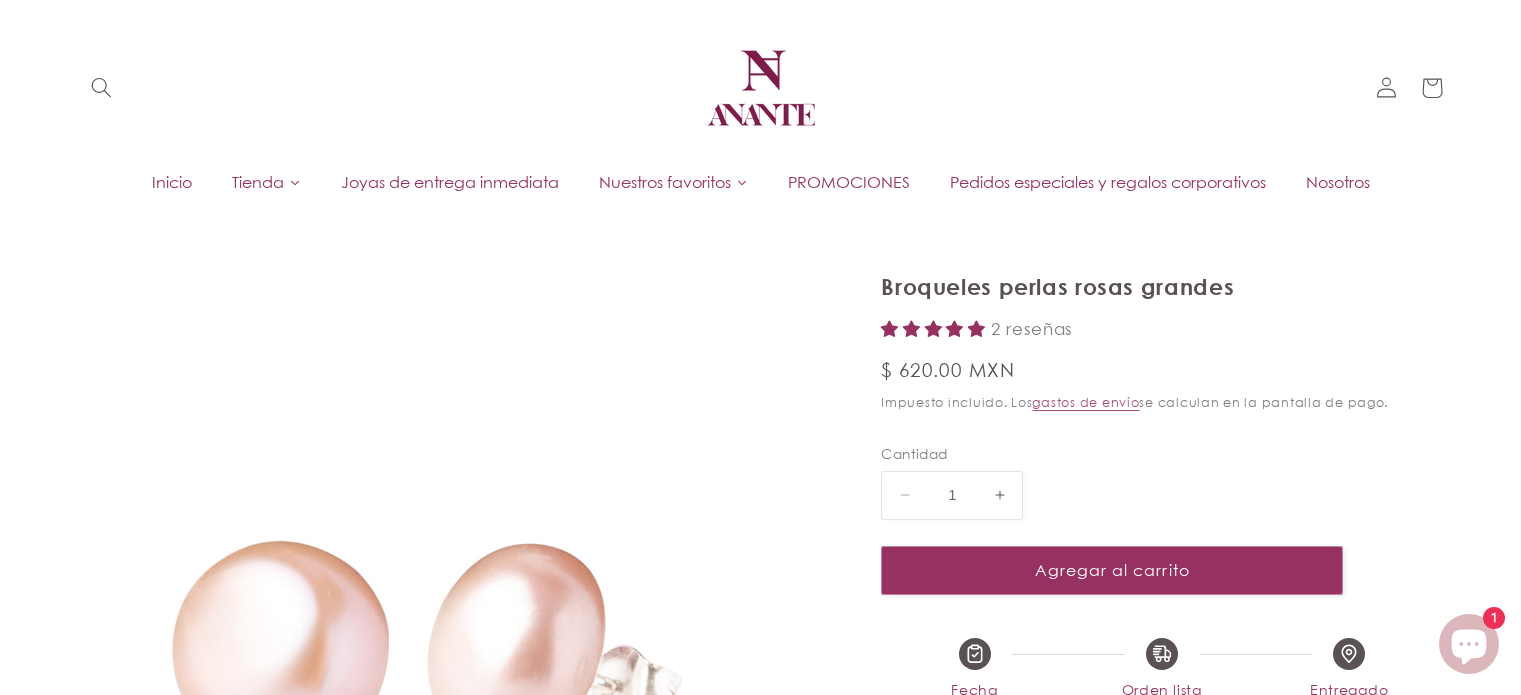 scroll, scrollTop: 0, scrollLeft: 0, axis: both 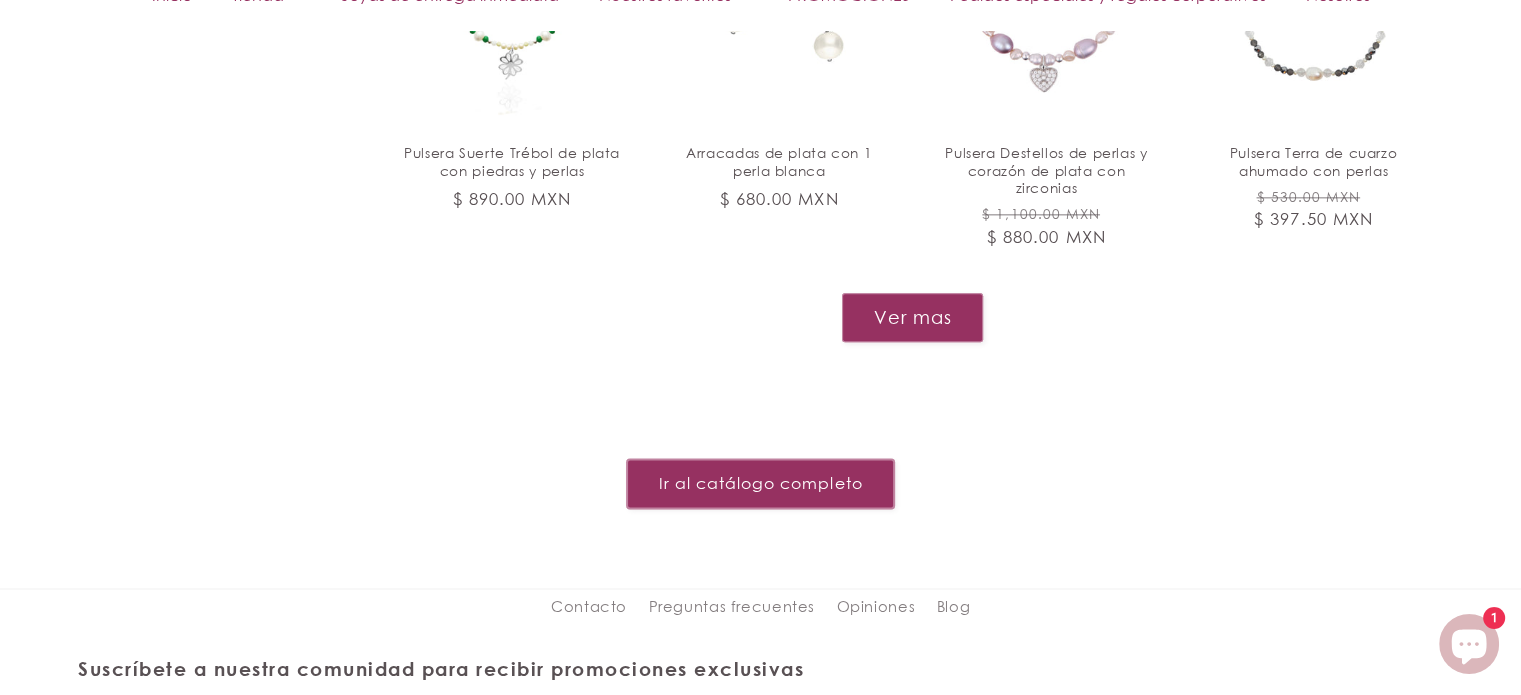 click on "Ir al catálogo completo" at bounding box center (760, 483) 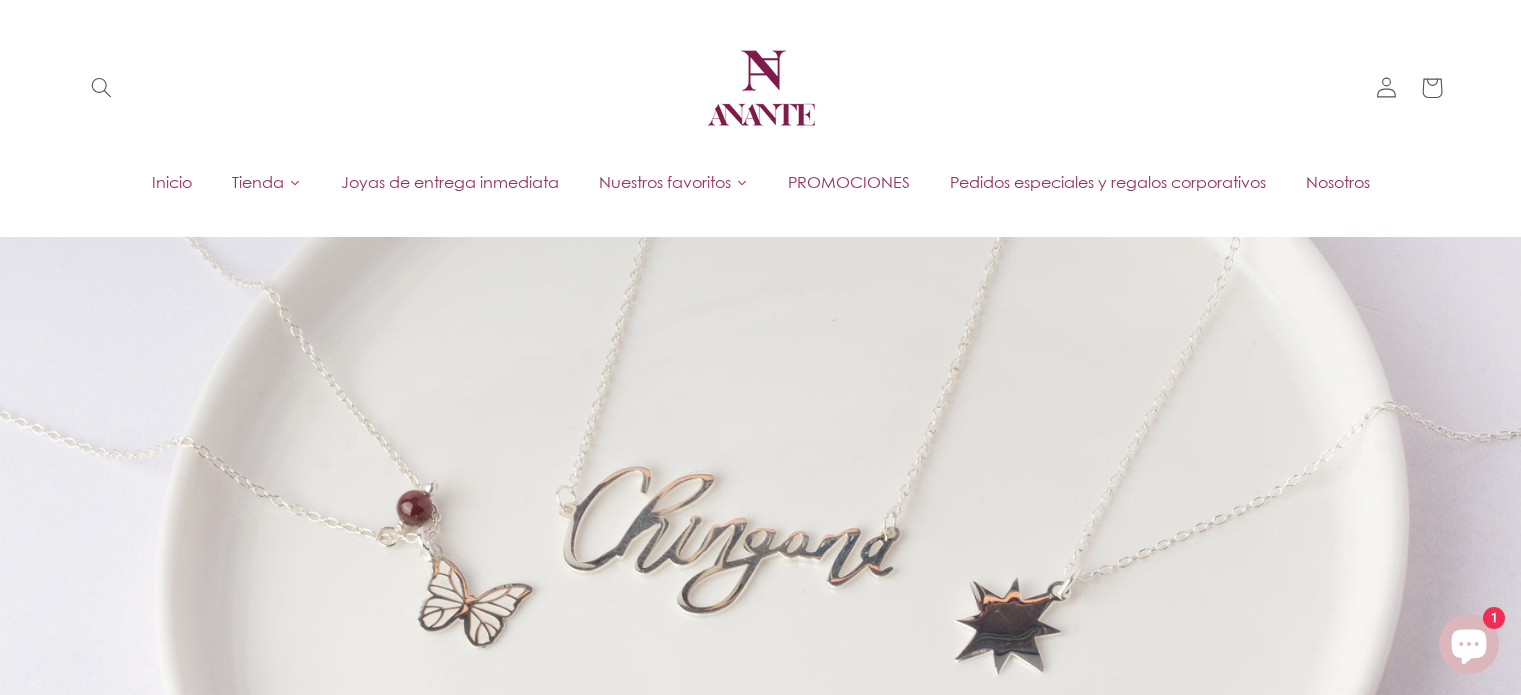 scroll, scrollTop: 0, scrollLeft: 0, axis: both 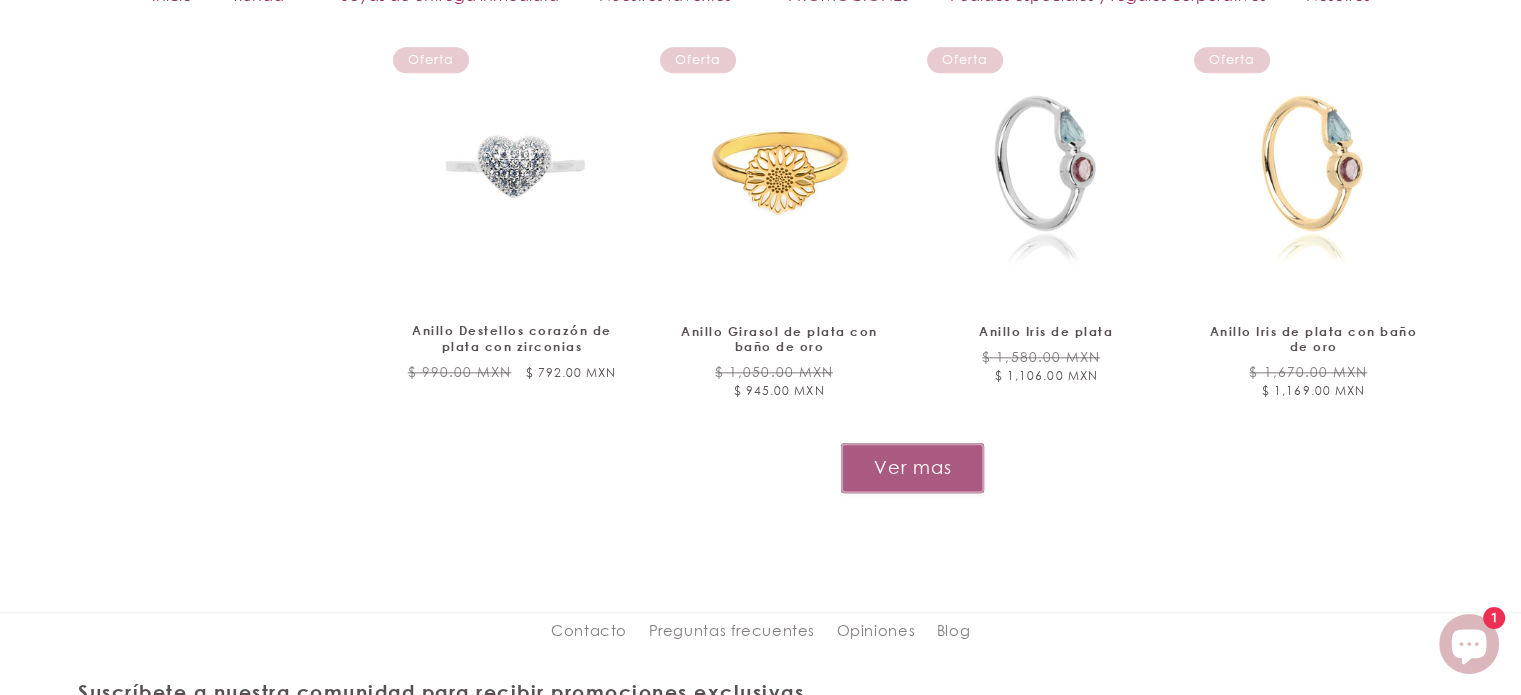 click on "Ver mas" at bounding box center (912, 467) 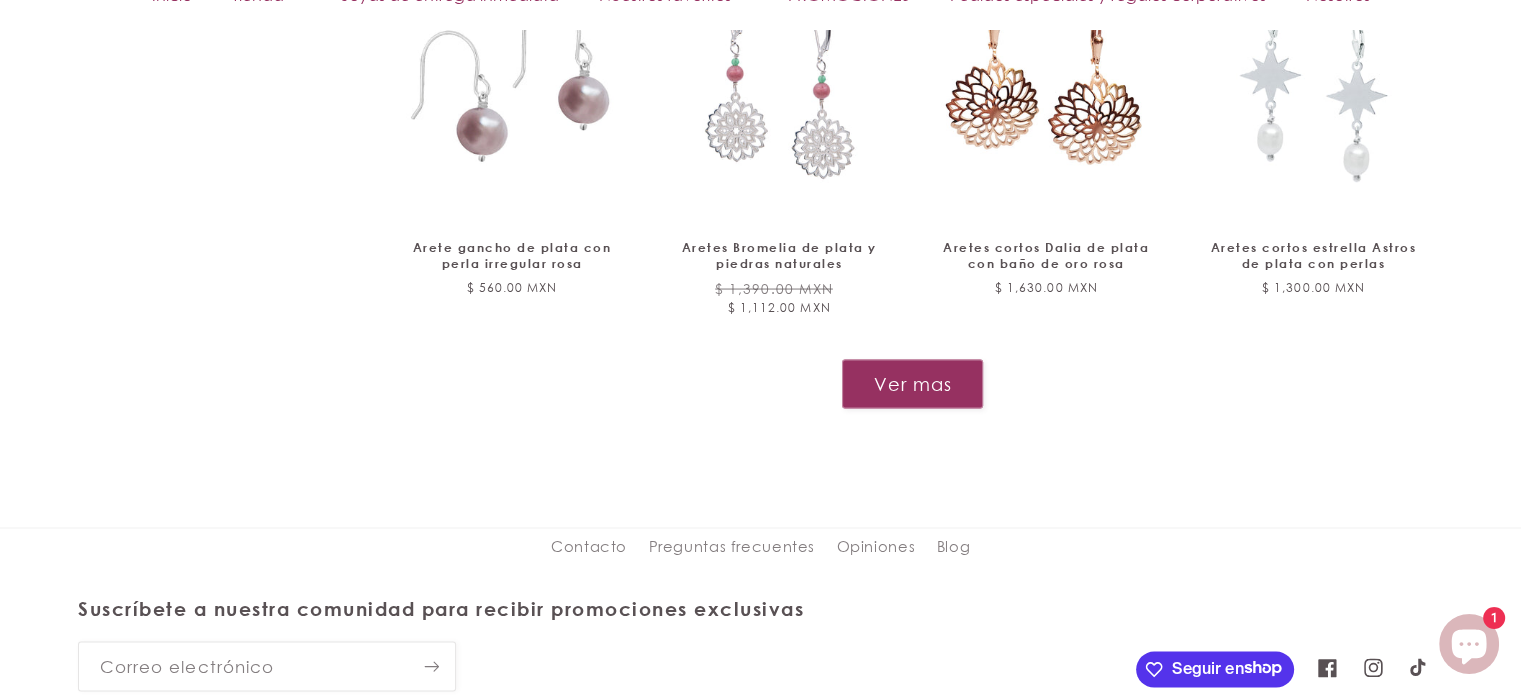 scroll, scrollTop: 3953, scrollLeft: 0, axis: vertical 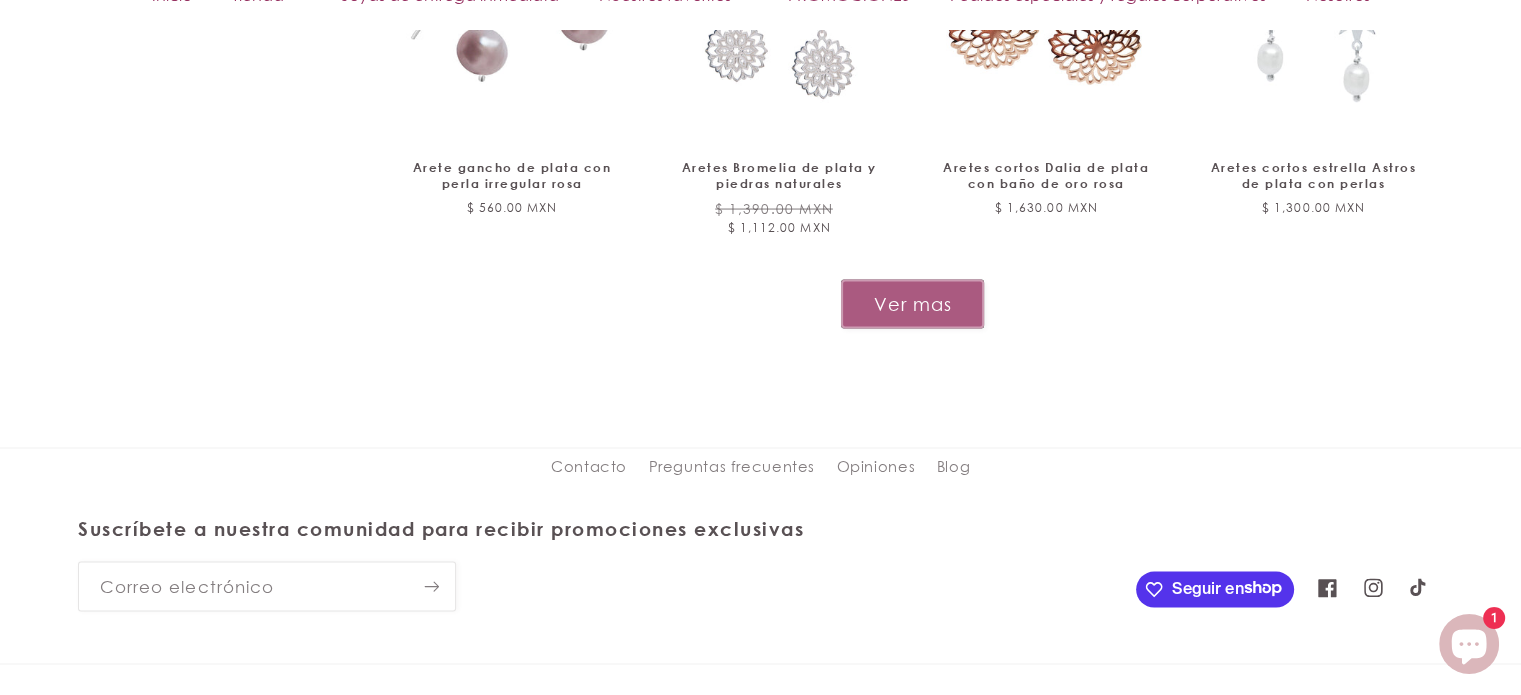 click on "Ver mas" at bounding box center [912, 304] 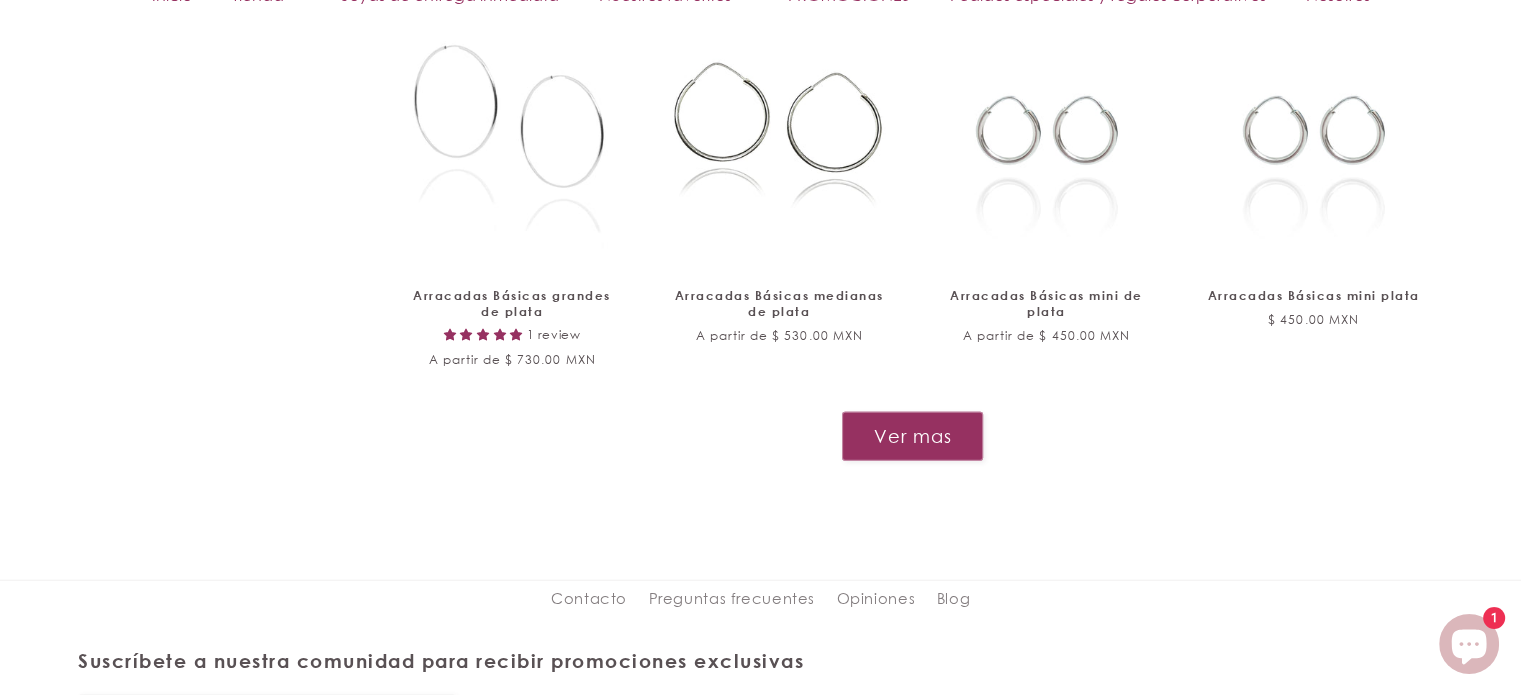 scroll, scrollTop: 5568, scrollLeft: 0, axis: vertical 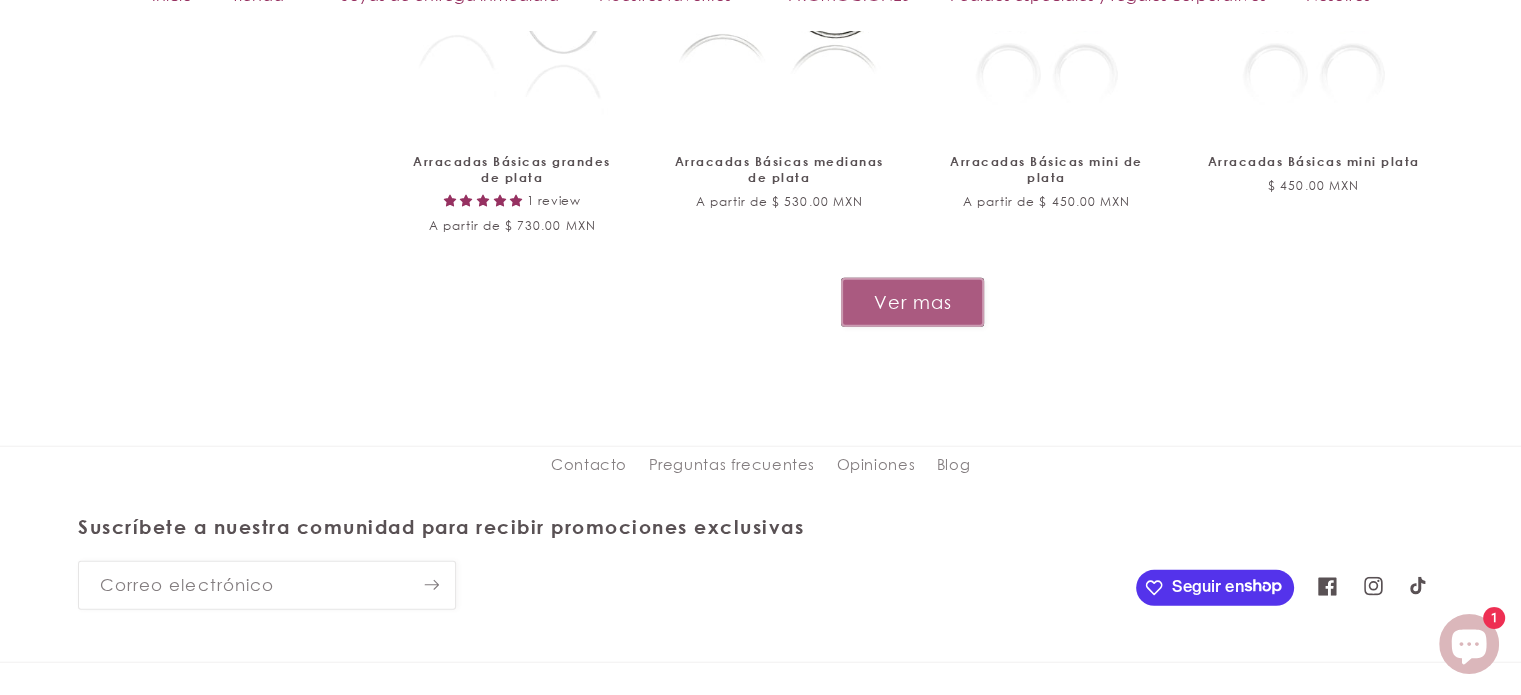 click on "Ver mas" at bounding box center (912, 302) 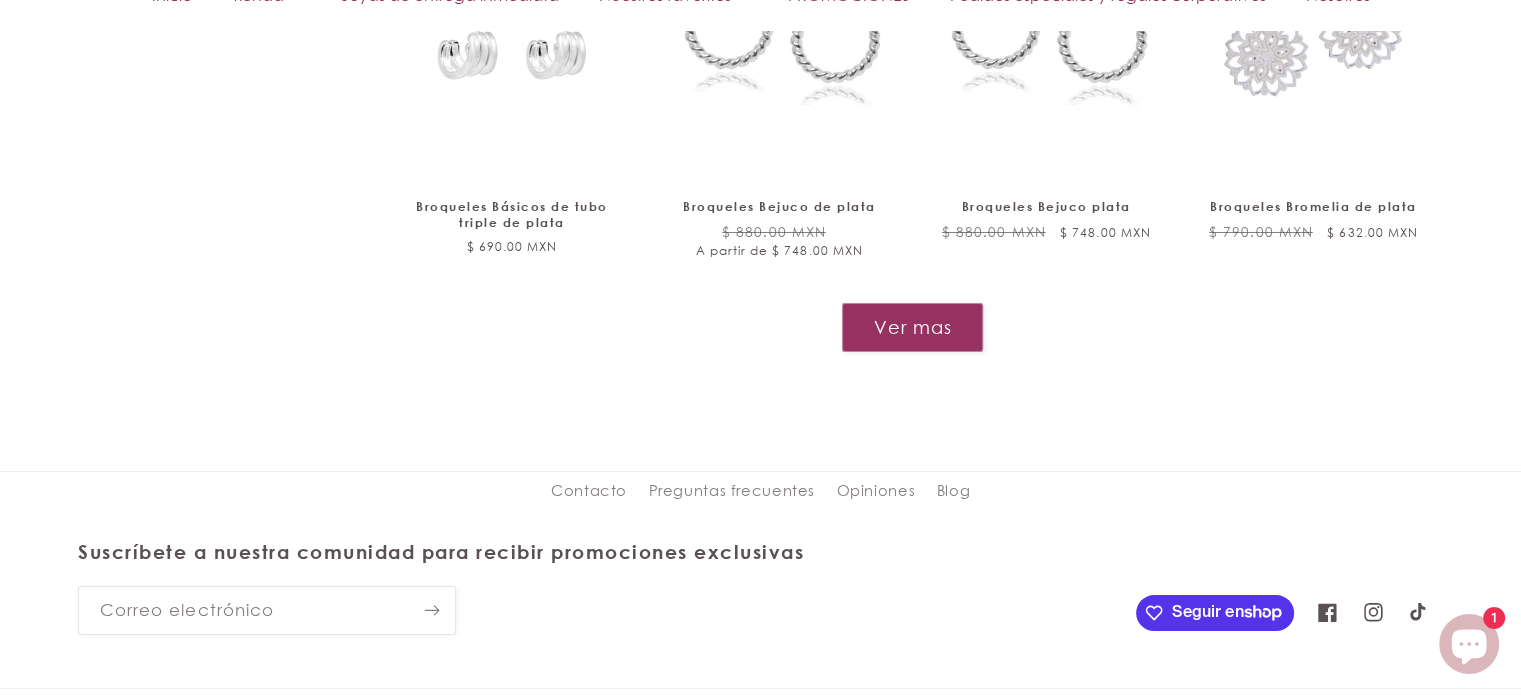 scroll, scrollTop: 7168, scrollLeft: 0, axis: vertical 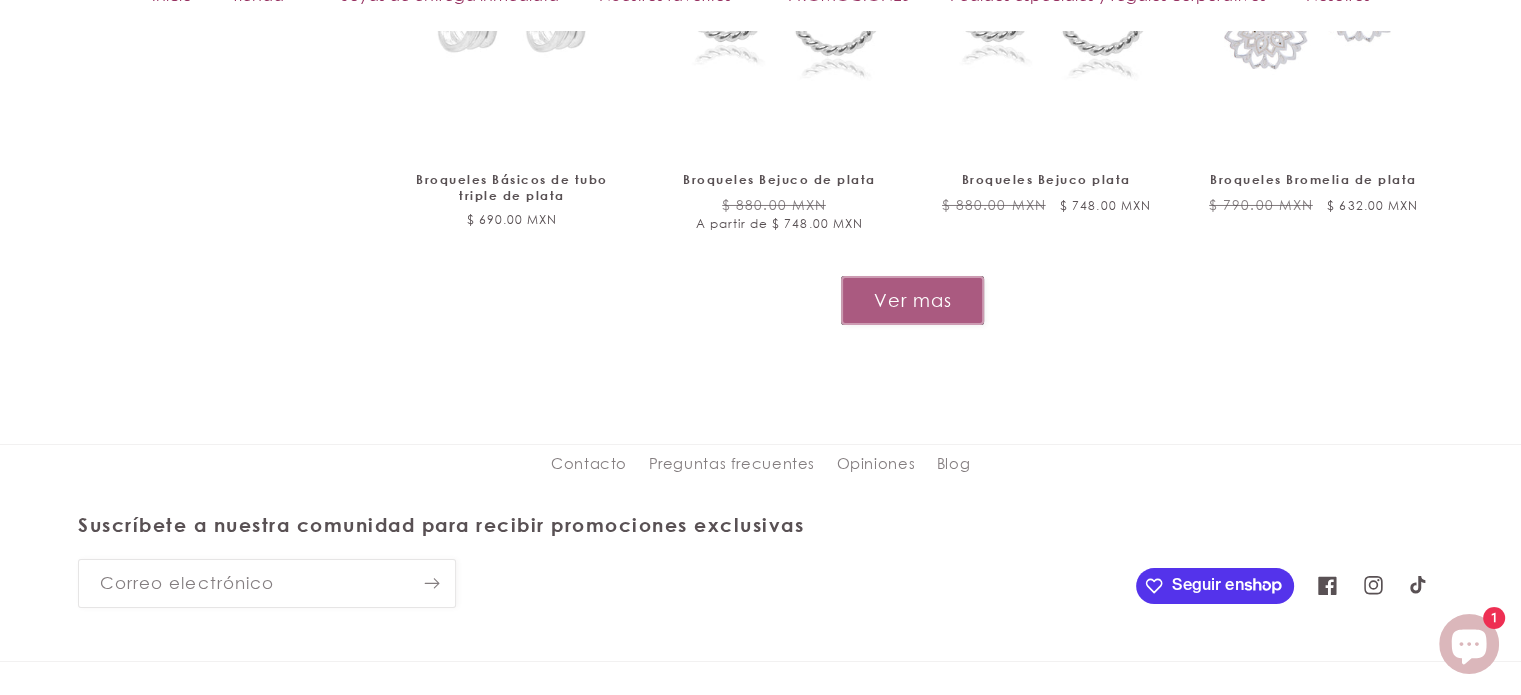 click on "Ver mas" at bounding box center (912, 300) 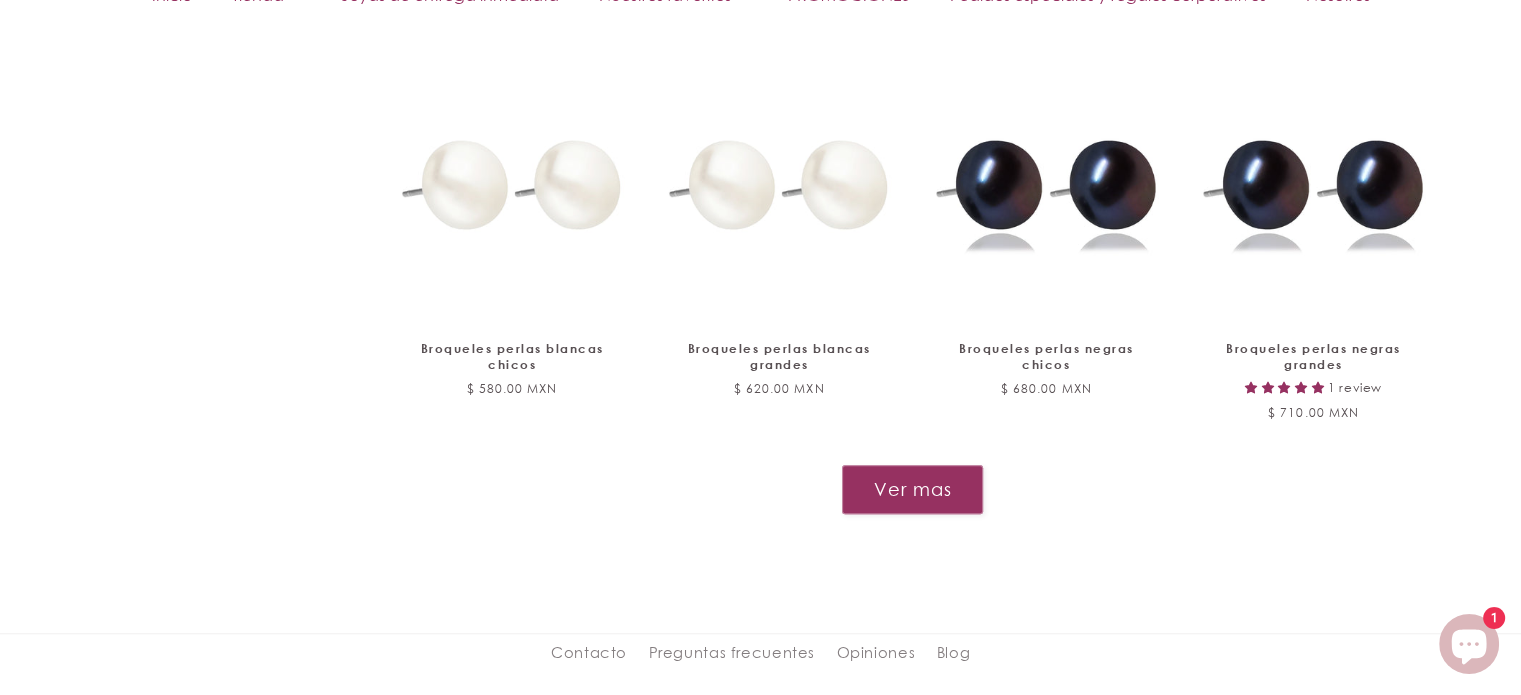 scroll, scrollTop: 8582, scrollLeft: 0, axis: vertical 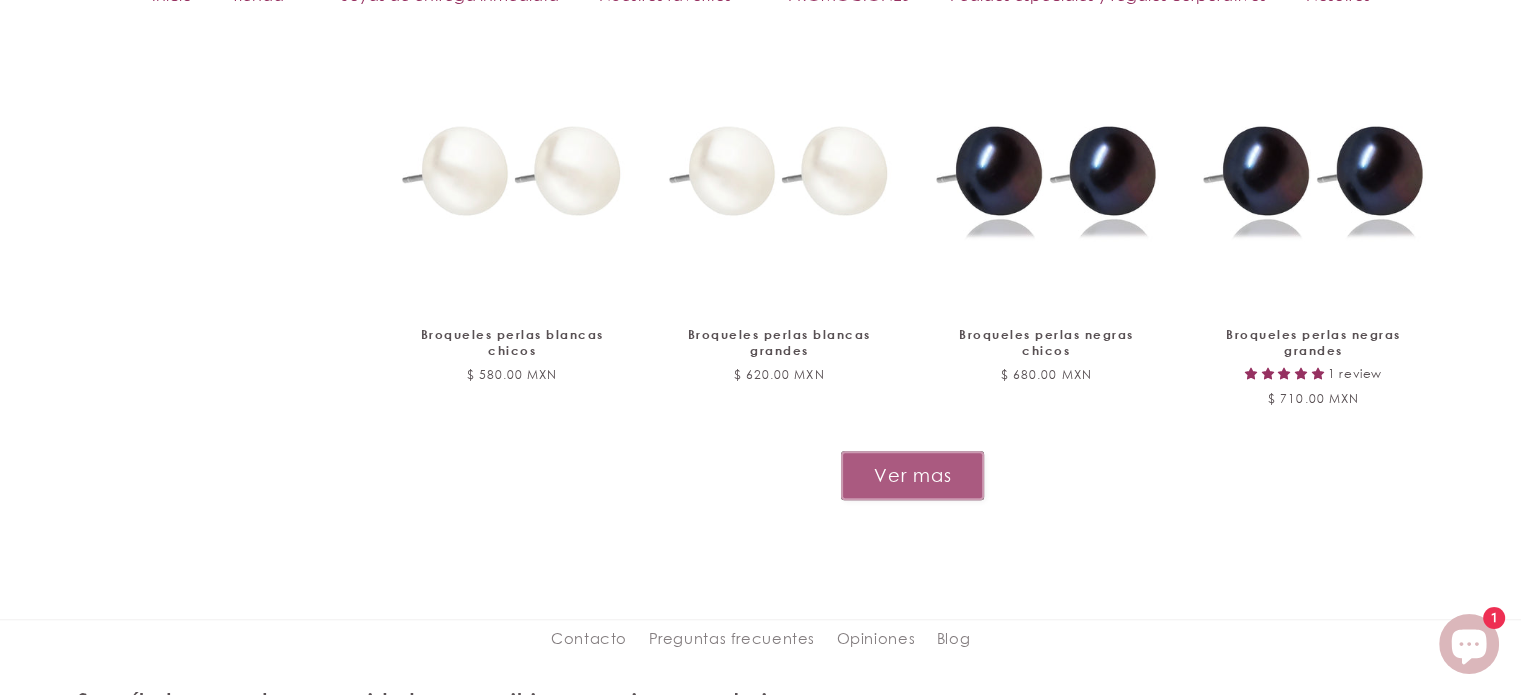 click on "Ver mas" at bounding box center [912, 475] 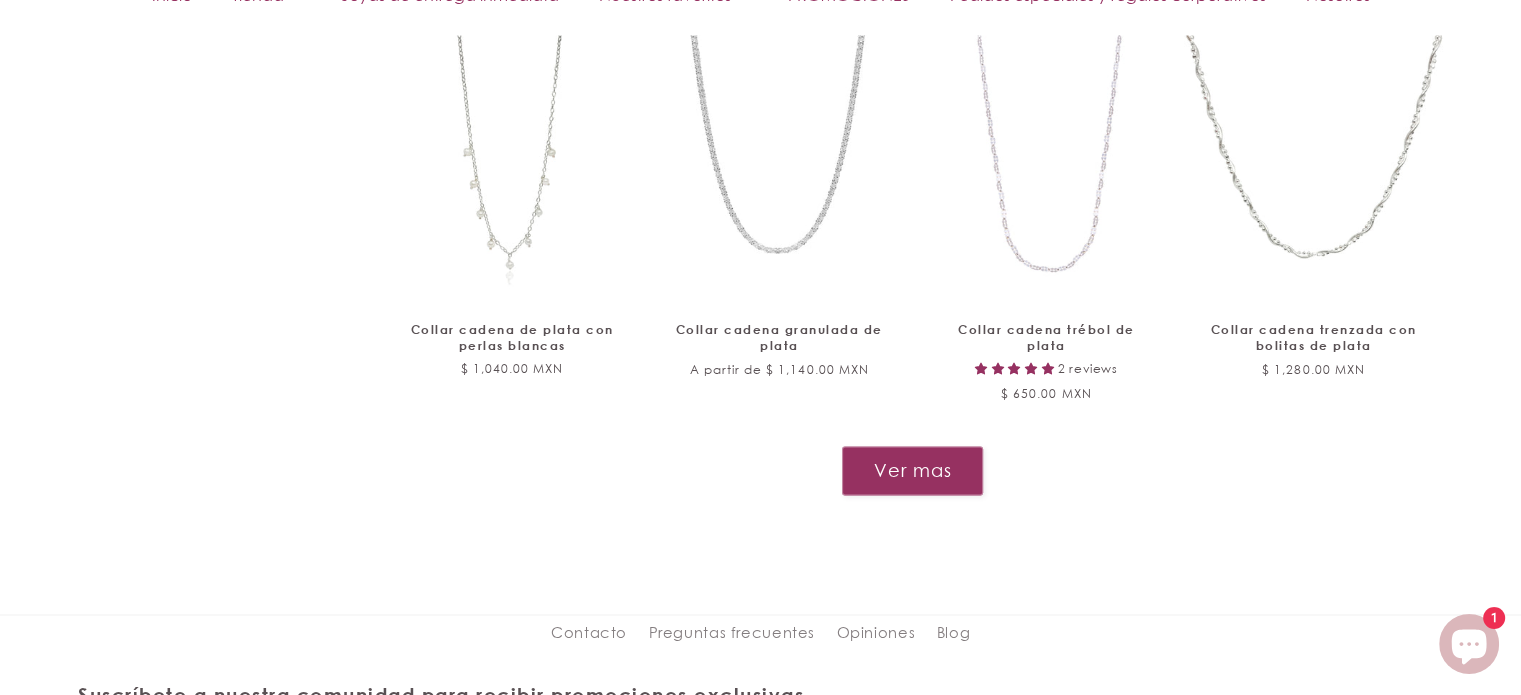 scroll, scrollTop: 10343, scrollLeft: 0, axis: vertical 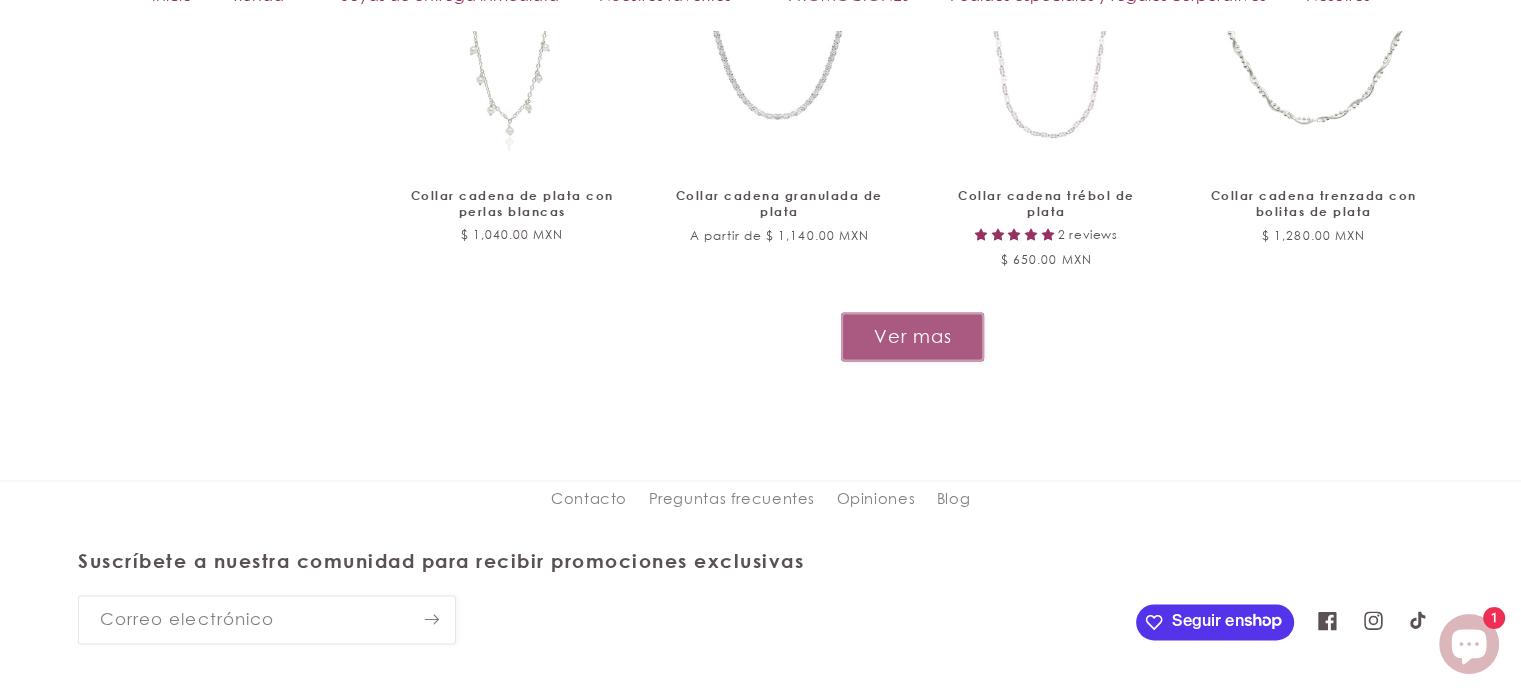click on "Ver mas" at bounding box center [912, 336] 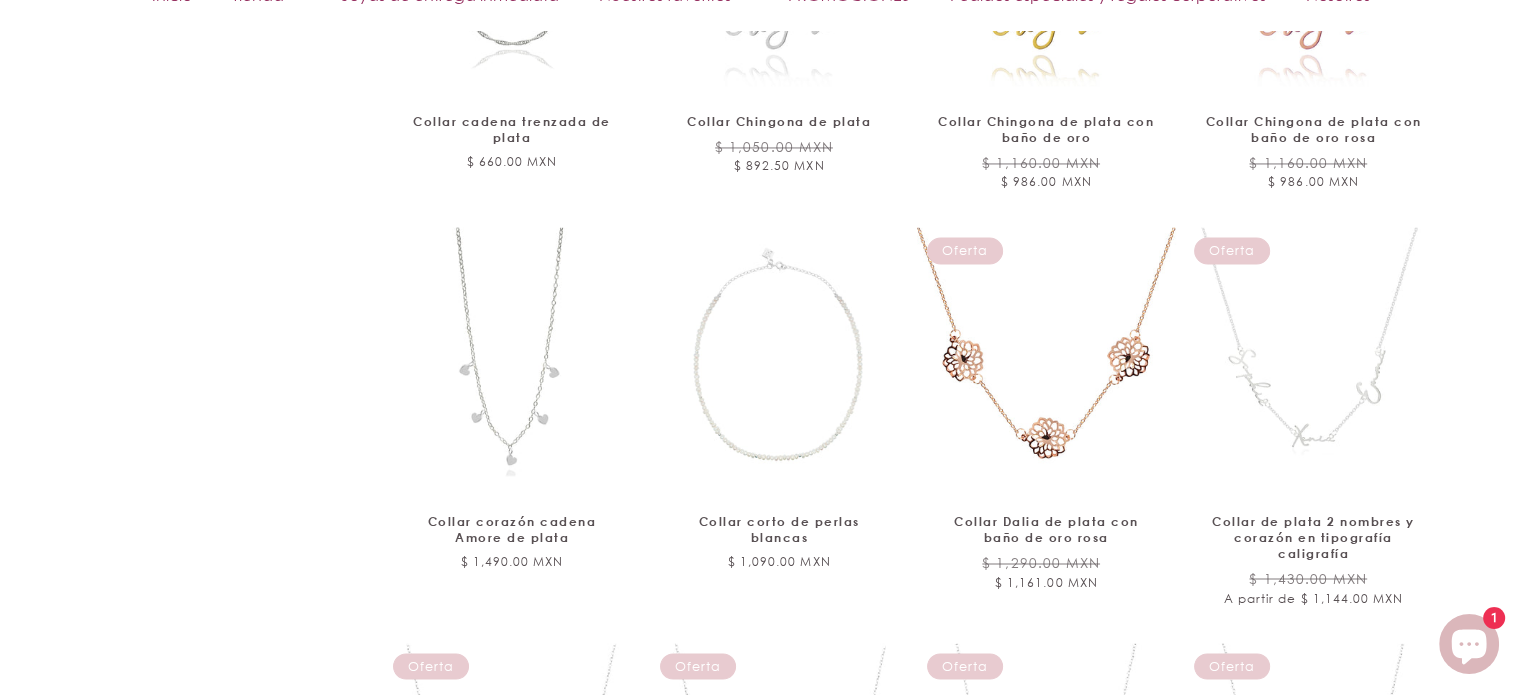 scroll, scrollTop: 10847, scrollLeft: 0, axis: vertical 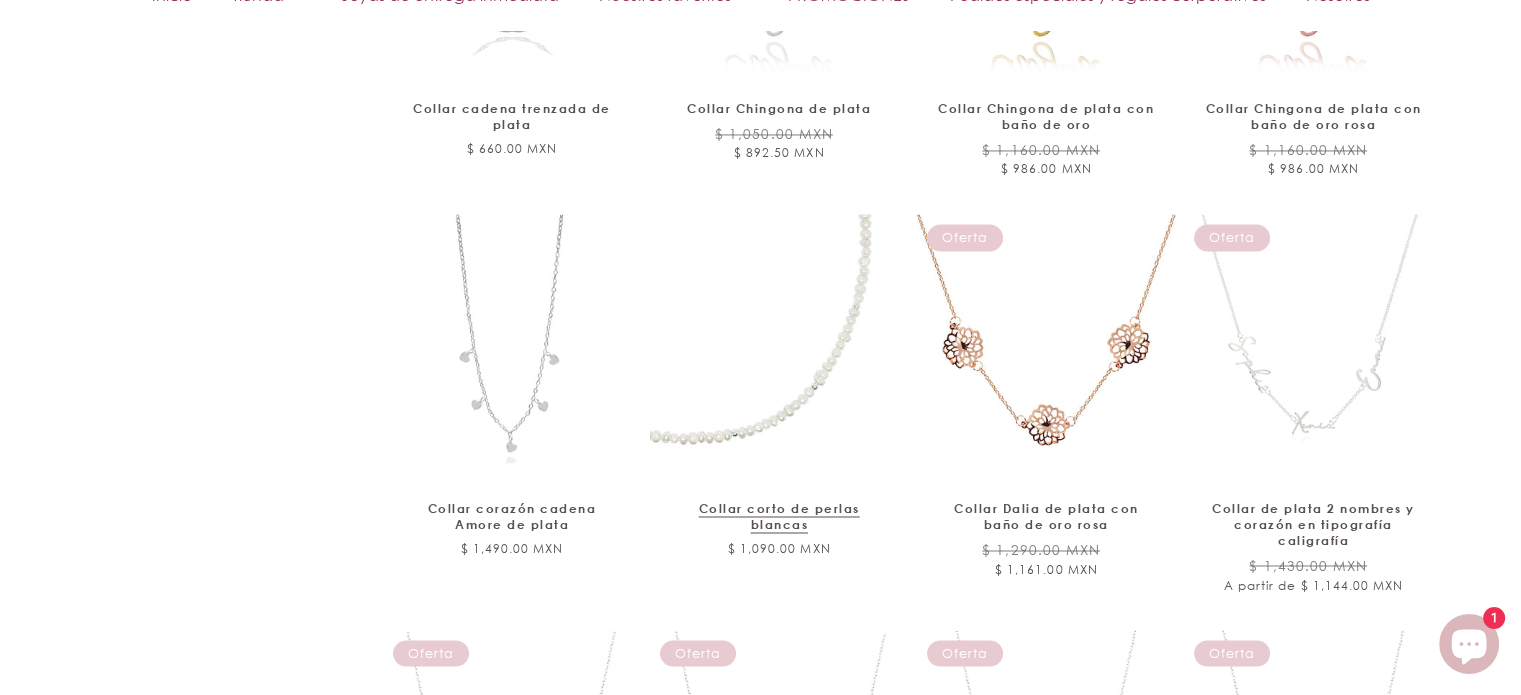 click on "Collar corto de perlas blancas" at bounding box center (779, 516) 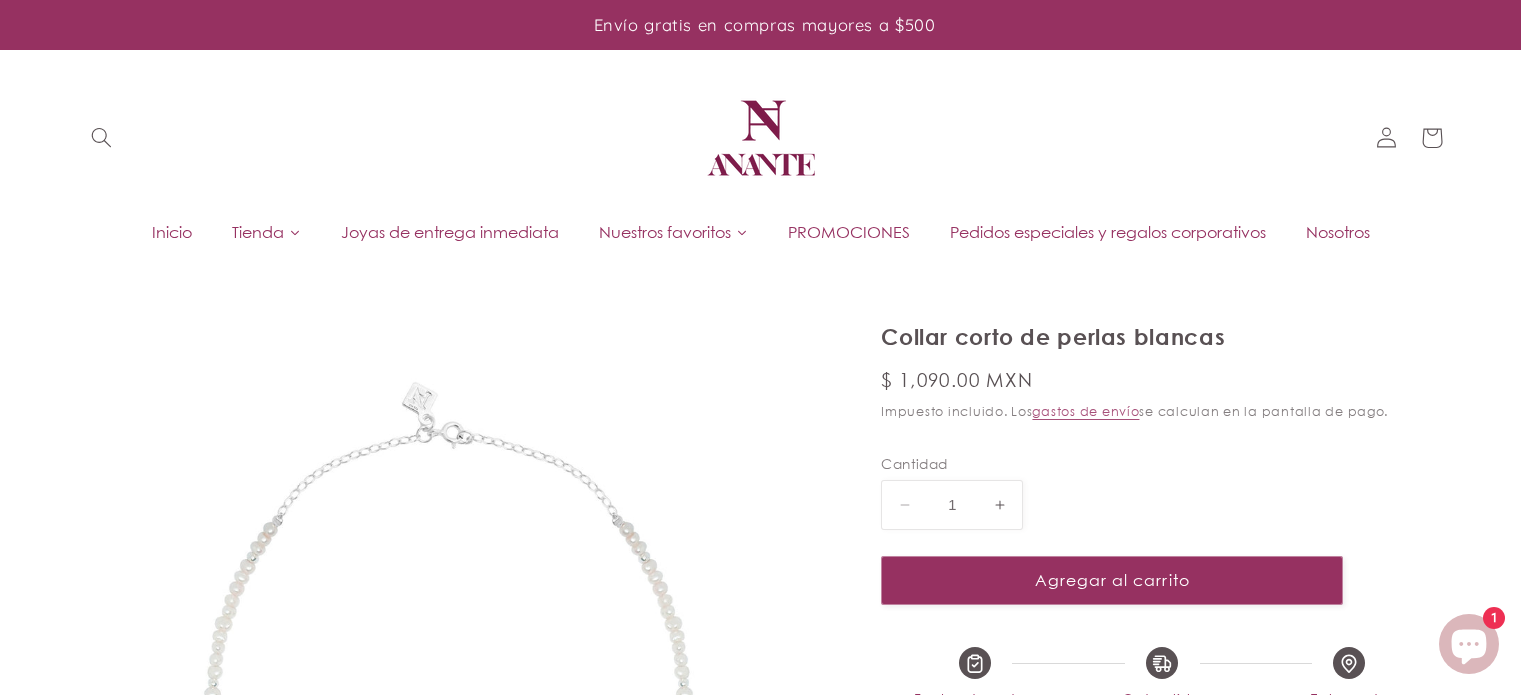 scroll, scrollTop: 0, scrollLeft: 0, axis: both 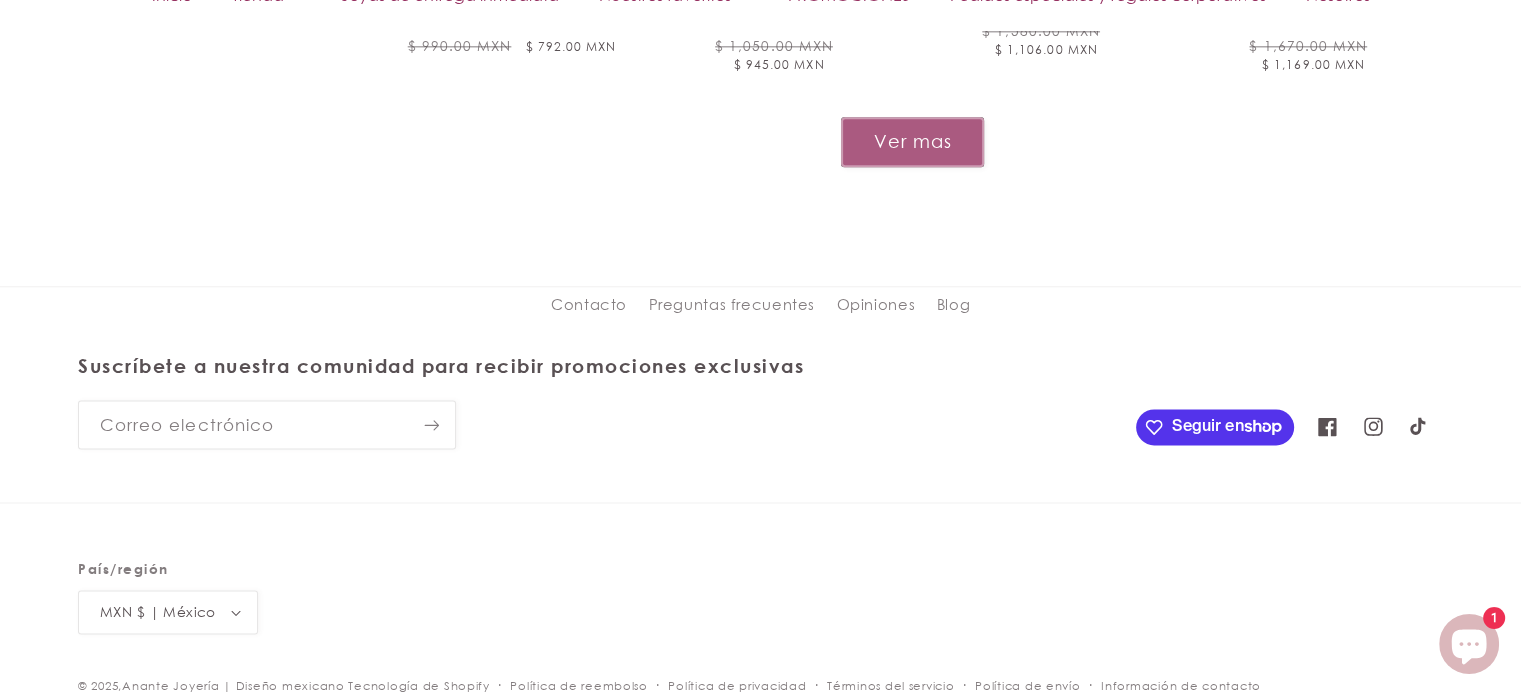 click on "Ver mas" at bounding box center (912, 141) 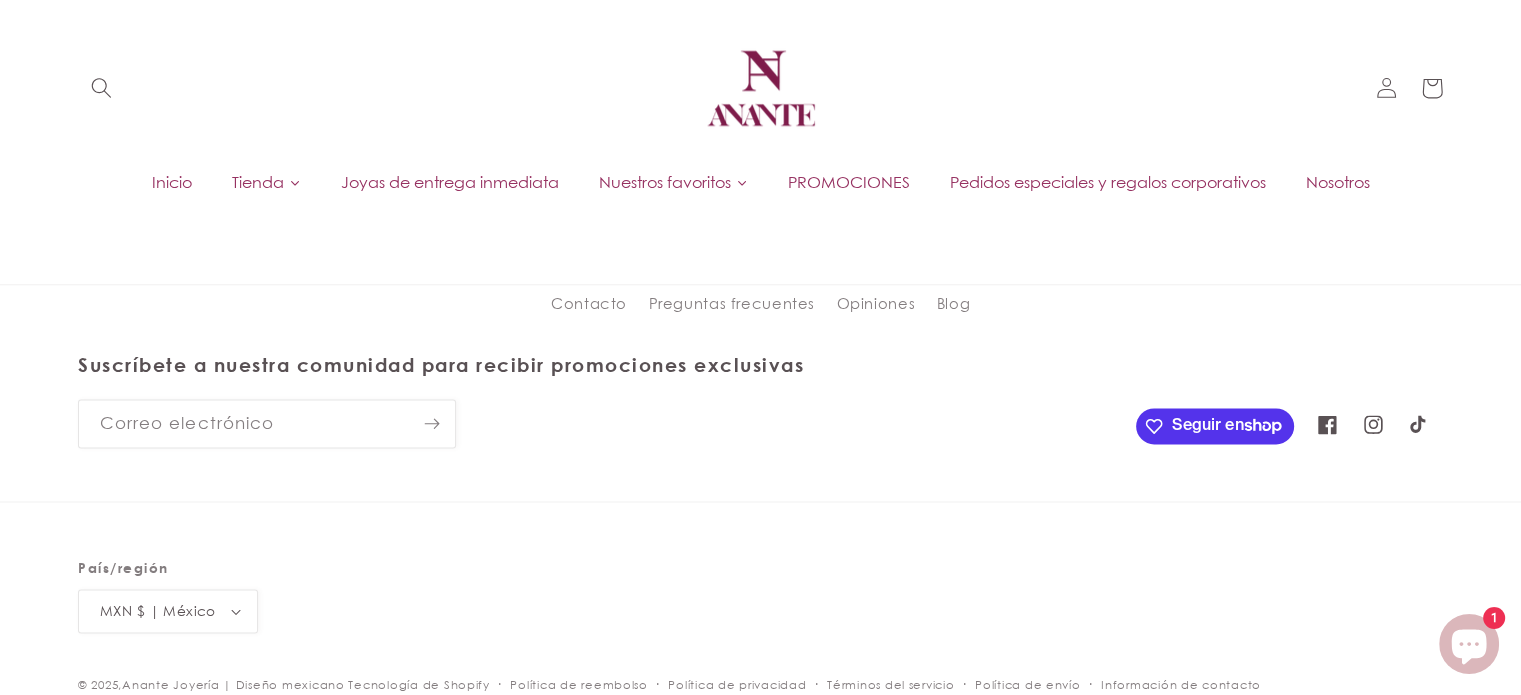 scroll, scrollTop: 2458, scrollLeft: 0, axis: vertical 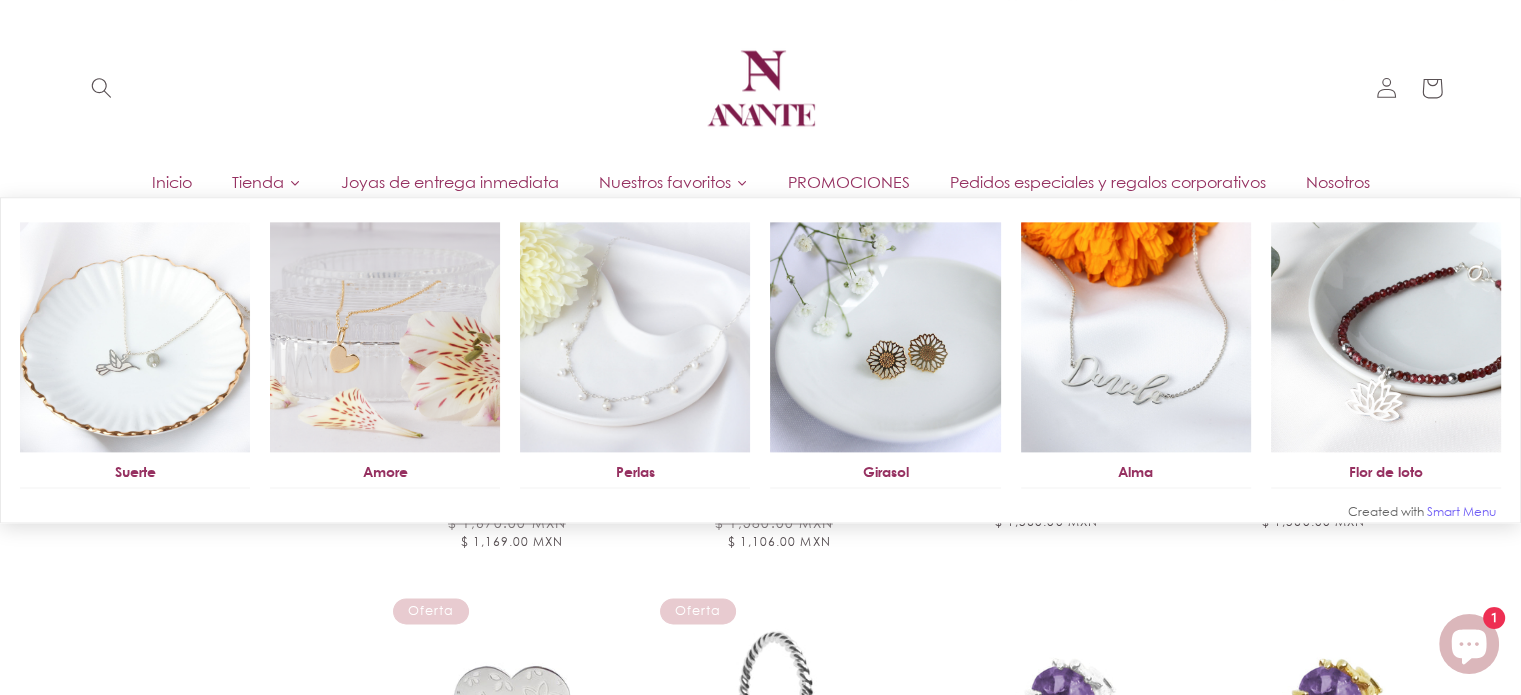 click on "Nuestros favoritos" 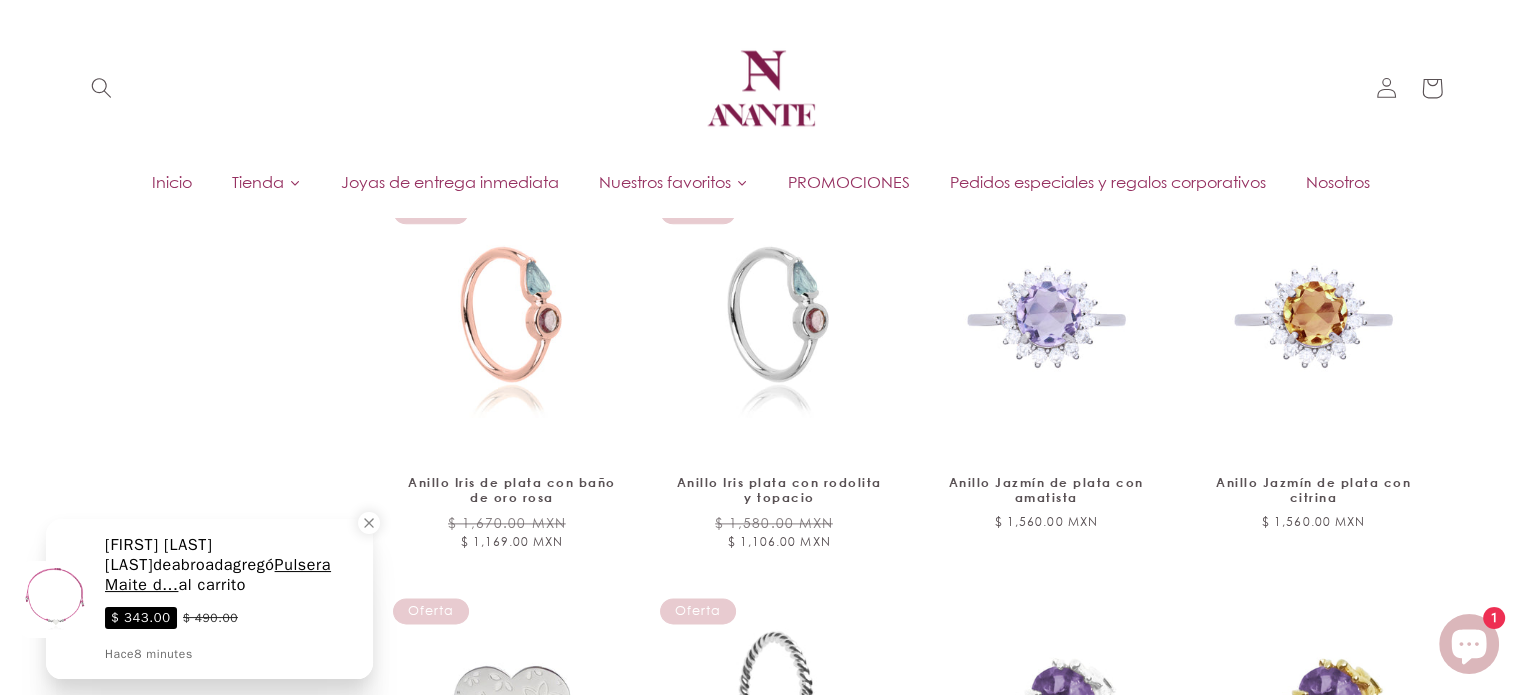 click on "PROMOCIONES" at bounding box center (849, 182) 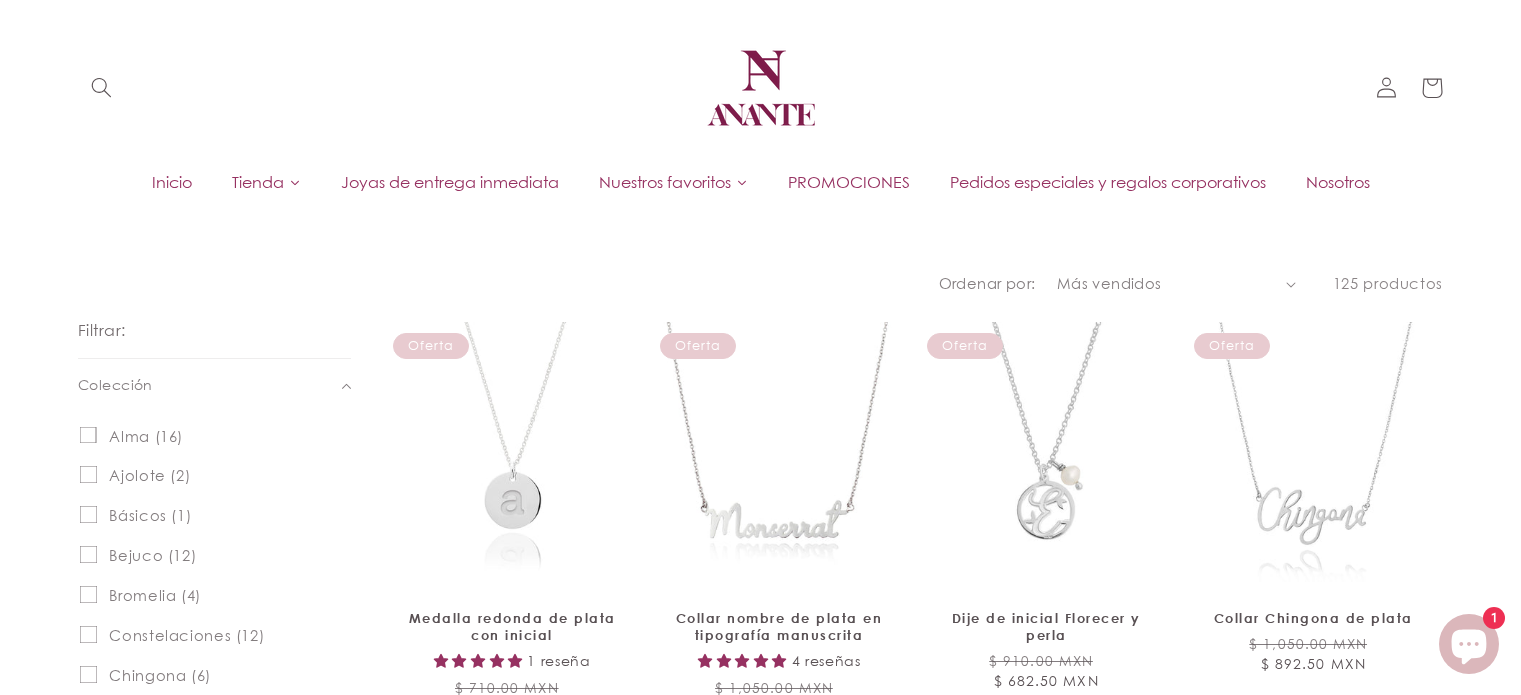 scroll, scrollTop: 0, scrollLeft: 0, axis: both 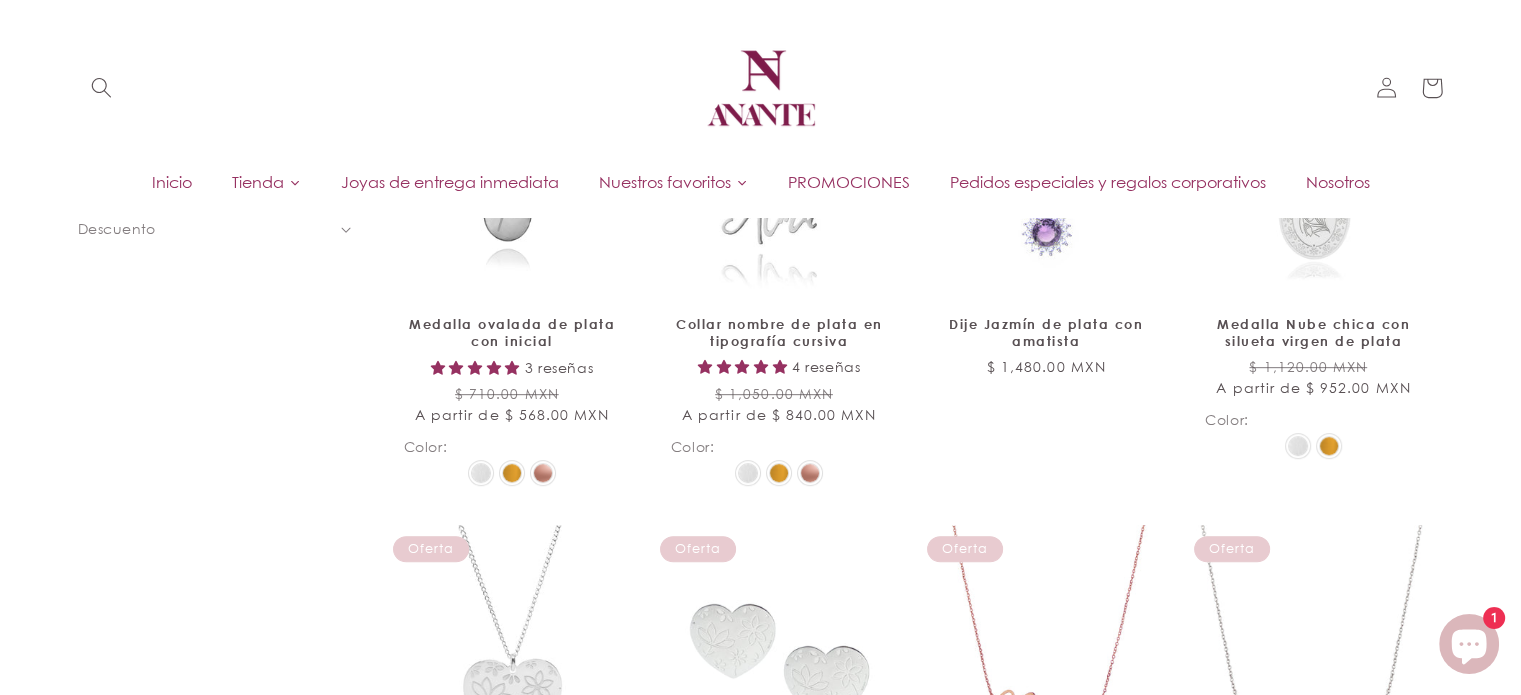 click on "Joyas de entrega inmediata" at bounding box center (450, 182) 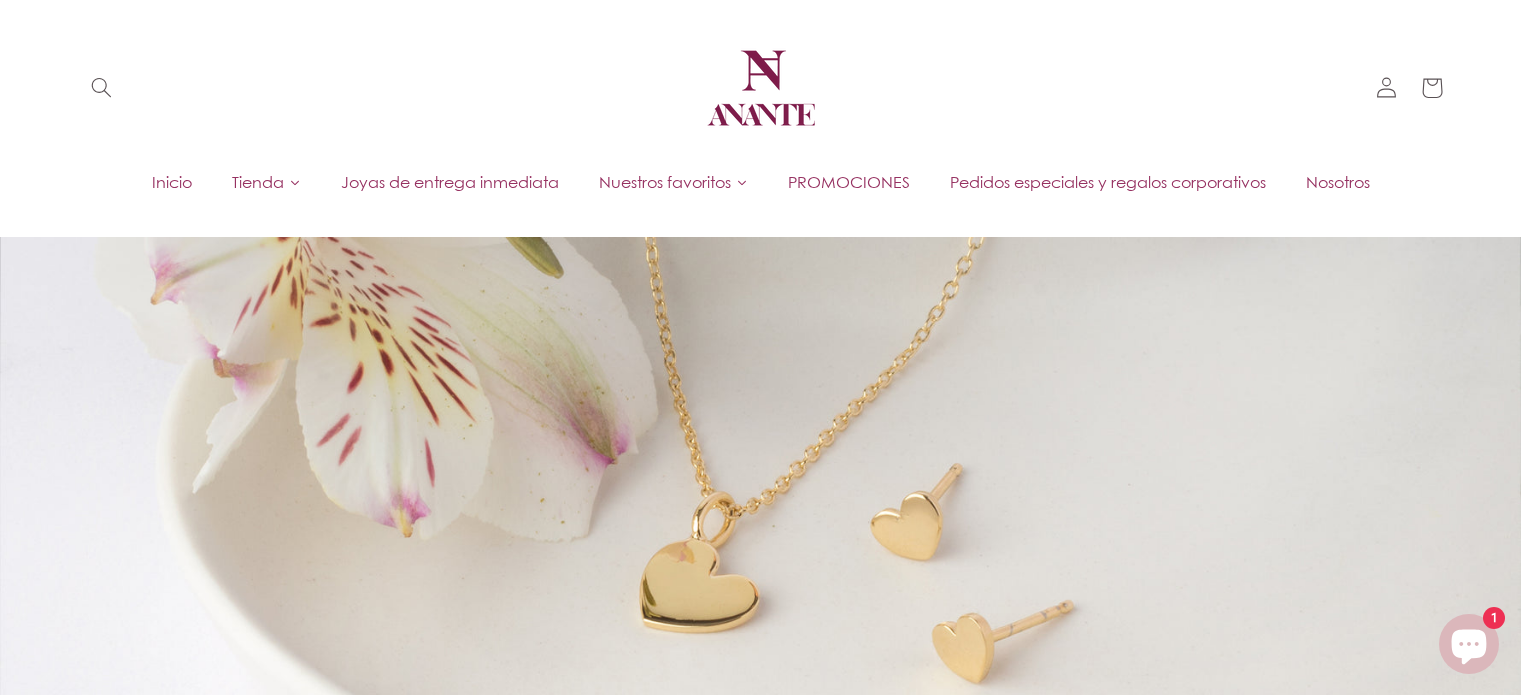 scroll, scrollTop: 0, scrollLeft: 0, axis: both 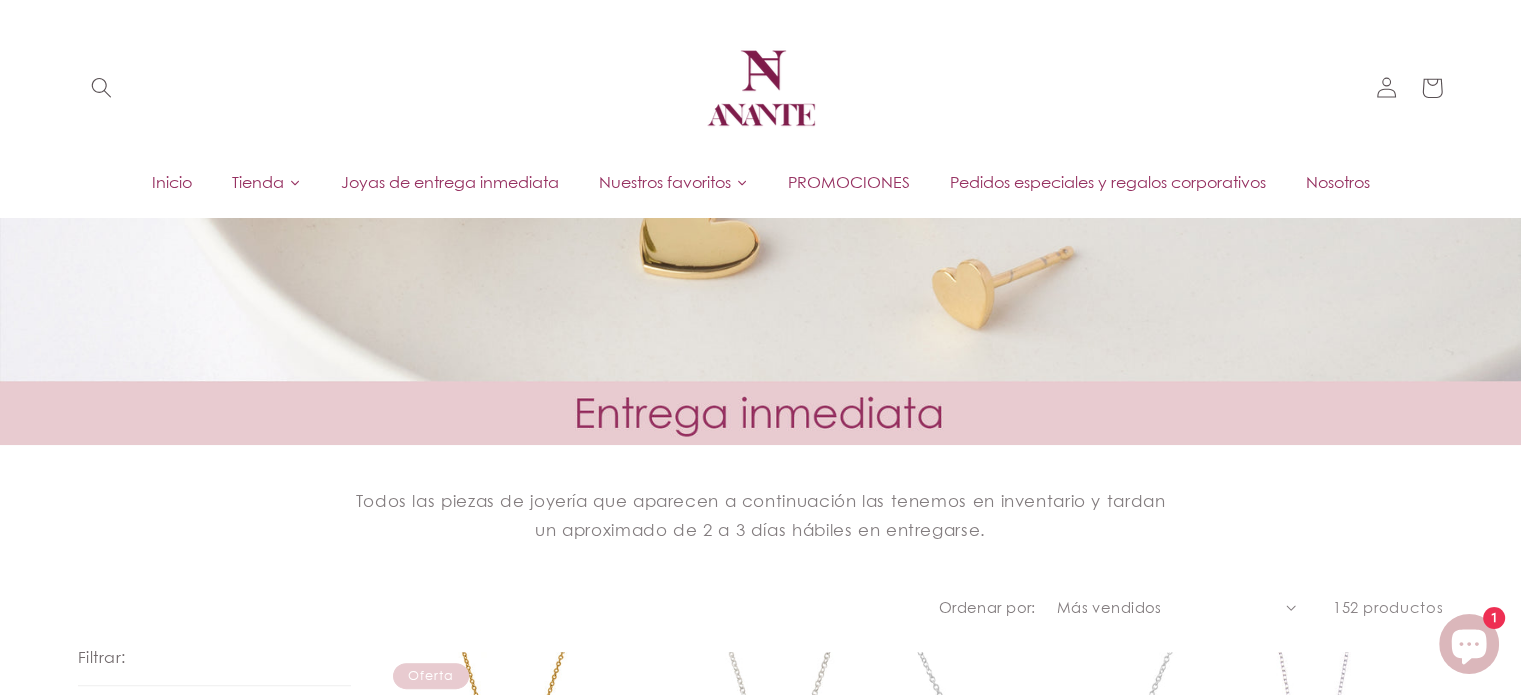 click on "Pedidos especiales y regalos corporativos" at bounding box center (1108, 182) 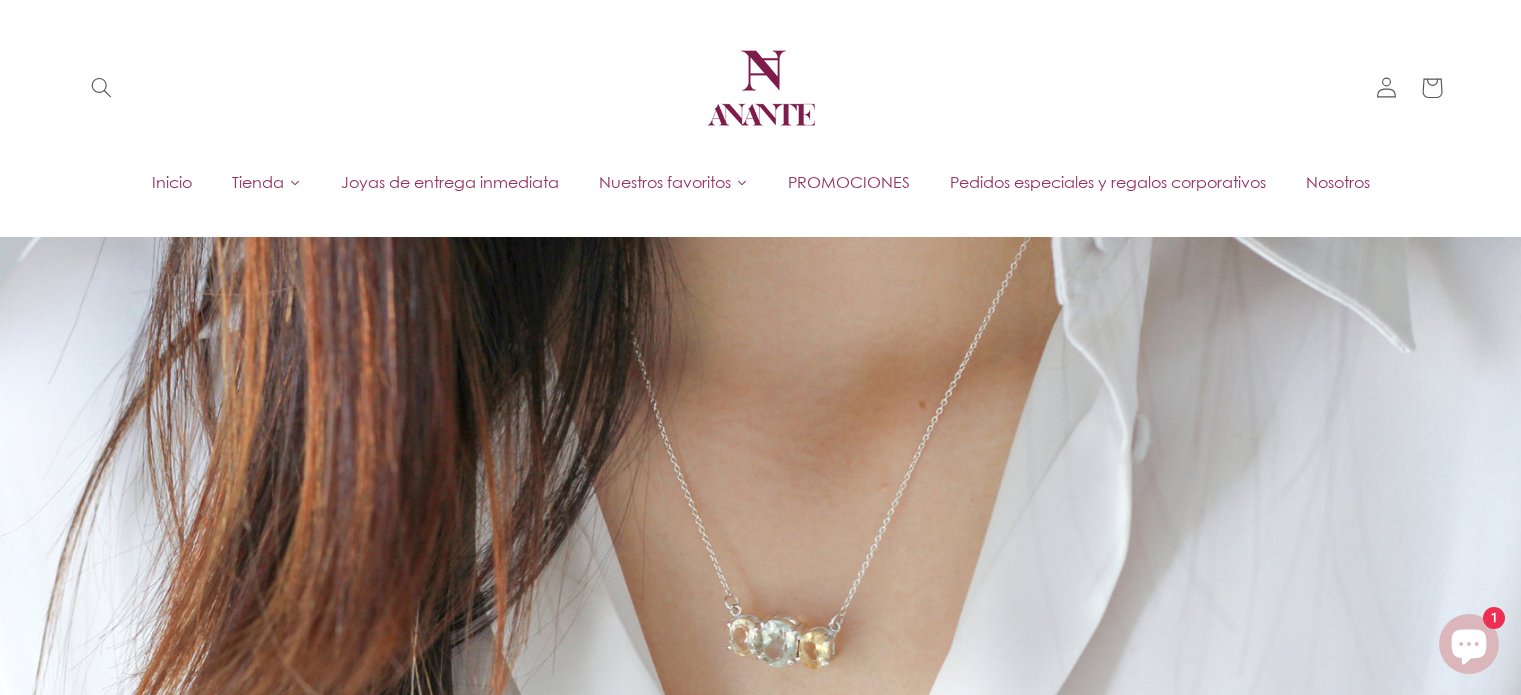 scroll, scrollTop: 0, scrollLeft: 0, axis: both 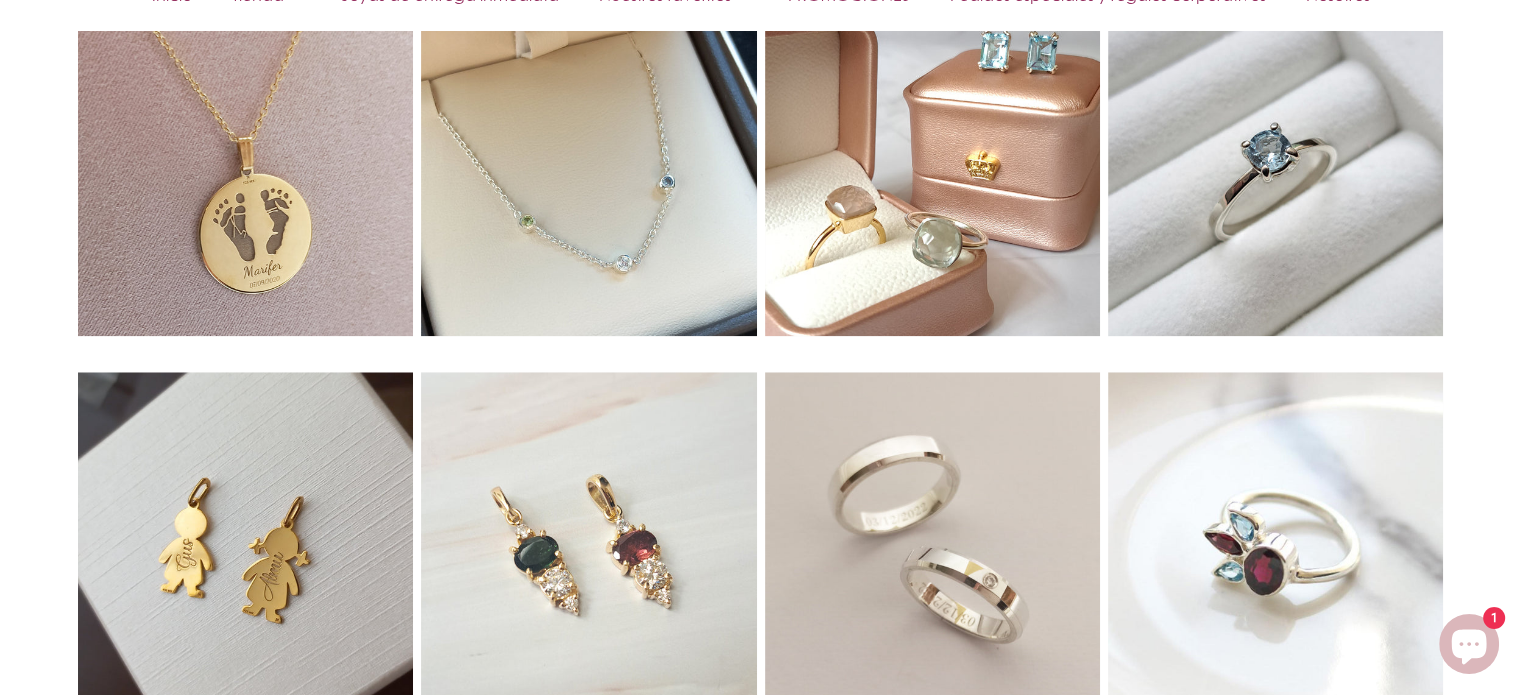 click at bounding box center [1275, 168] 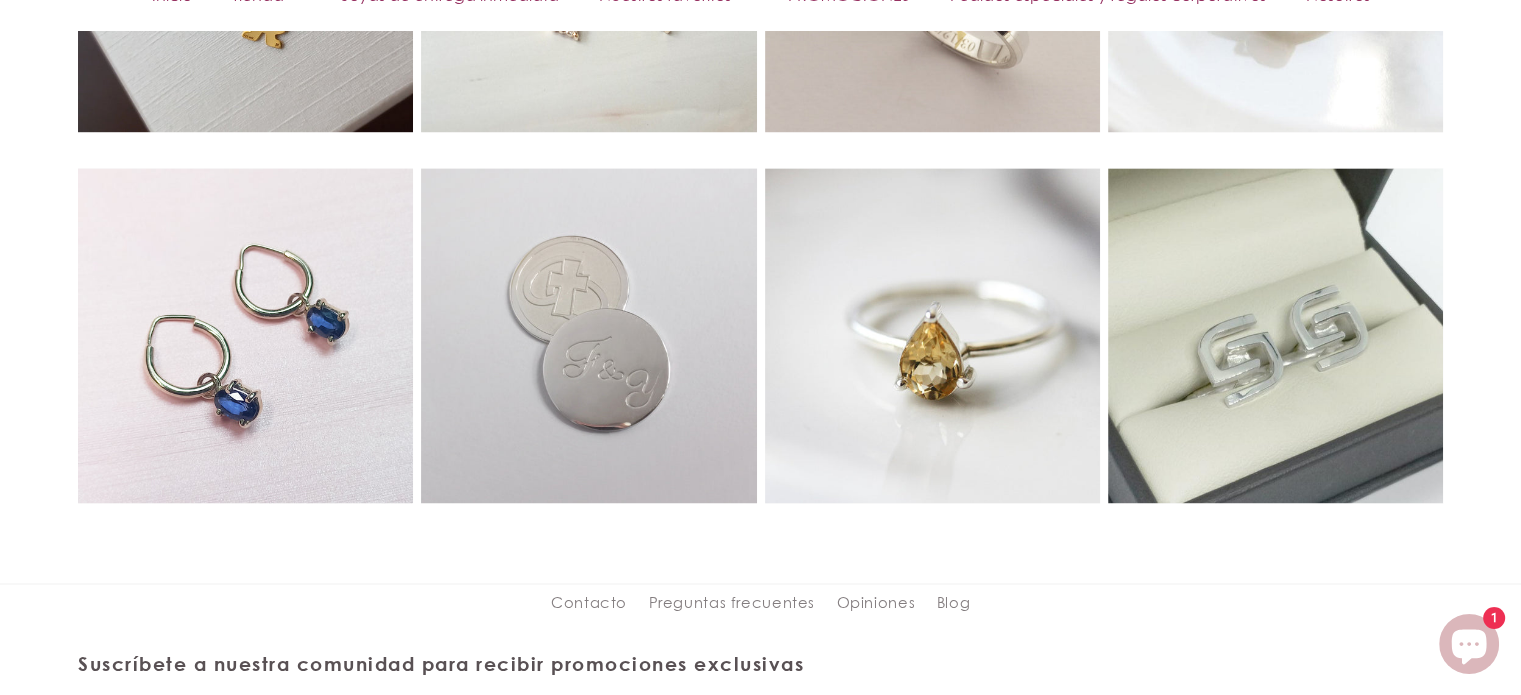 scroll, scrollTop: 2828, scrollLeft: 0, axis: vertical 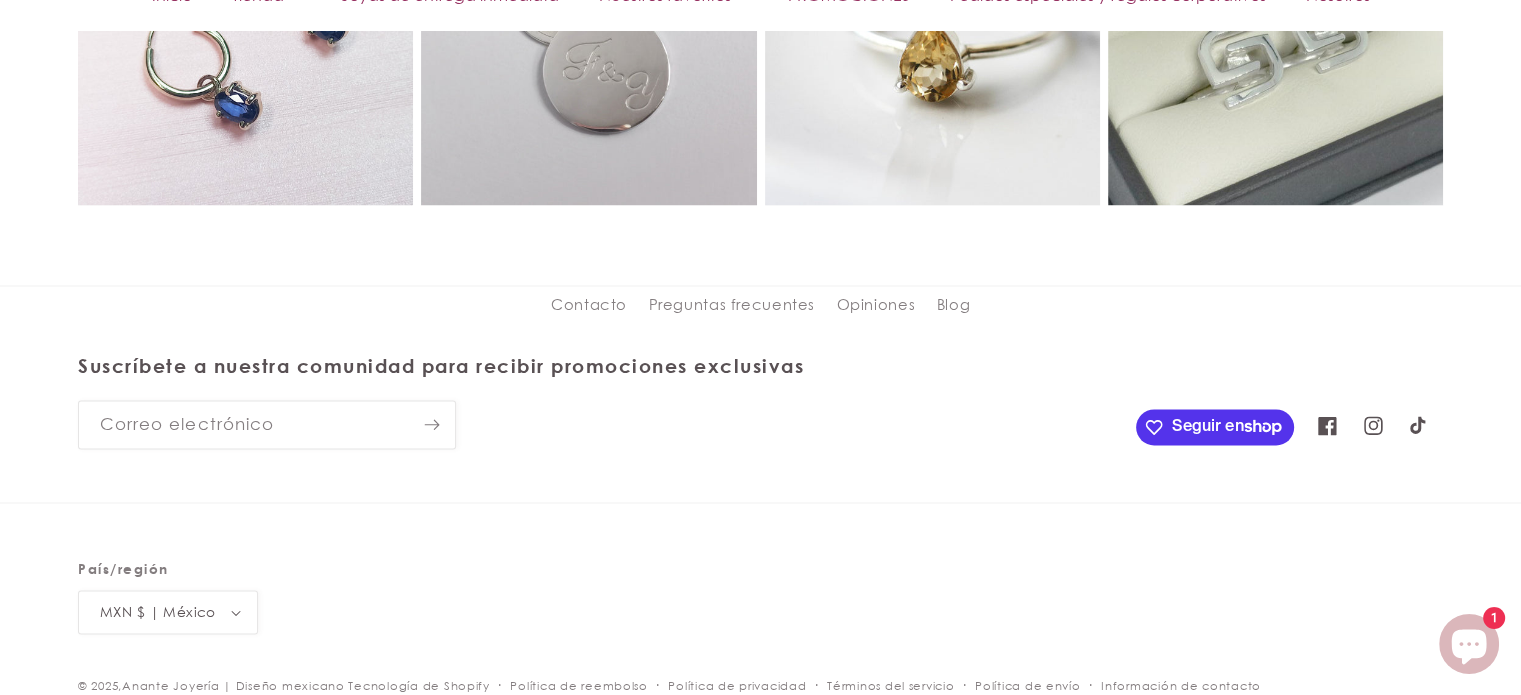 click 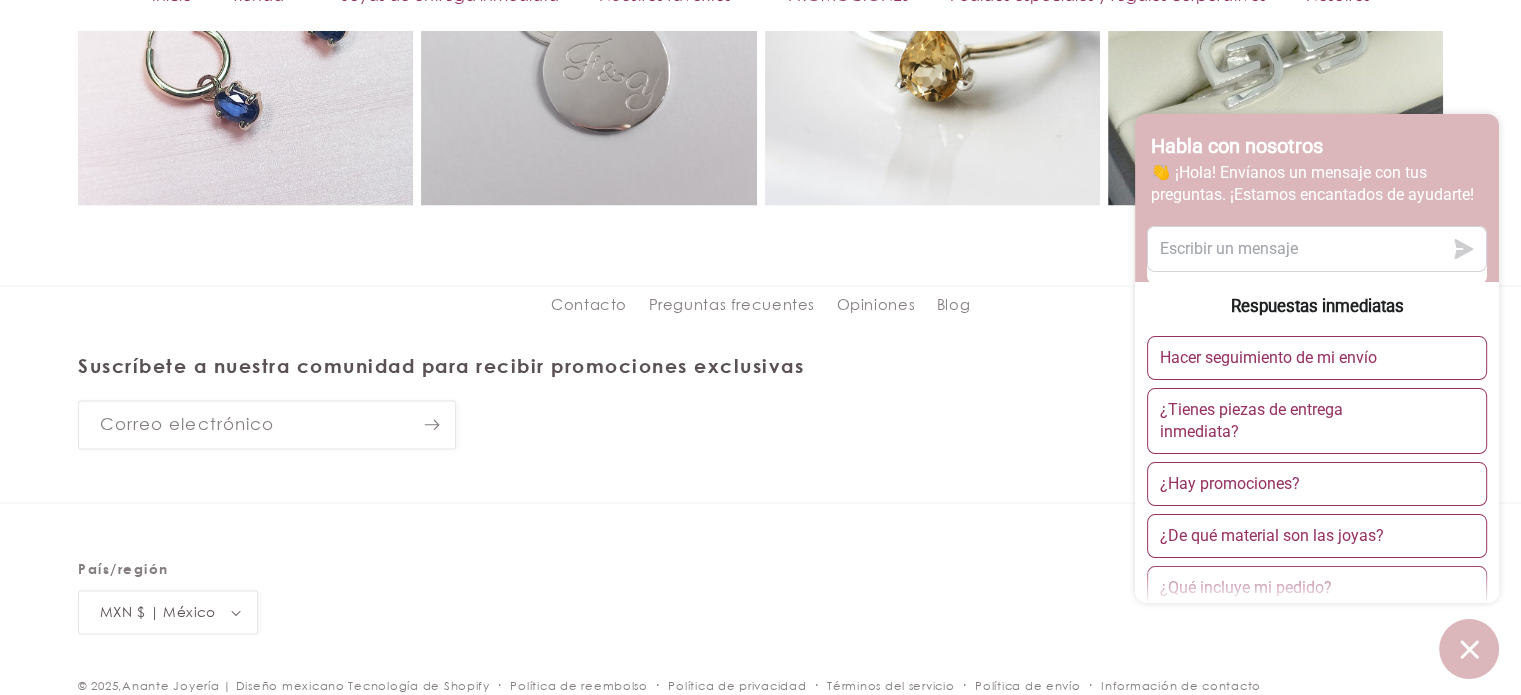click at bounding box center (1469, 649) 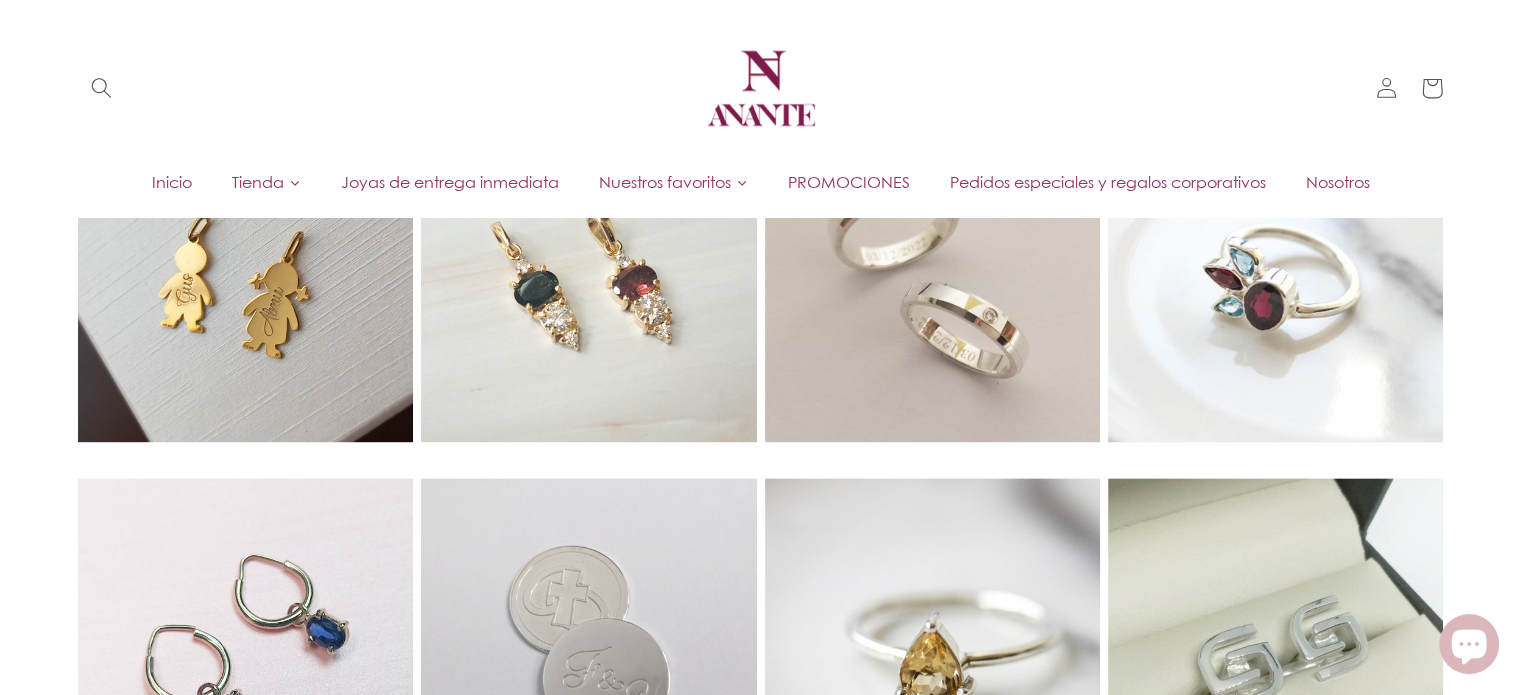 scroll, scrollTop: 1857, scrollLeft: 0, axis: vertical 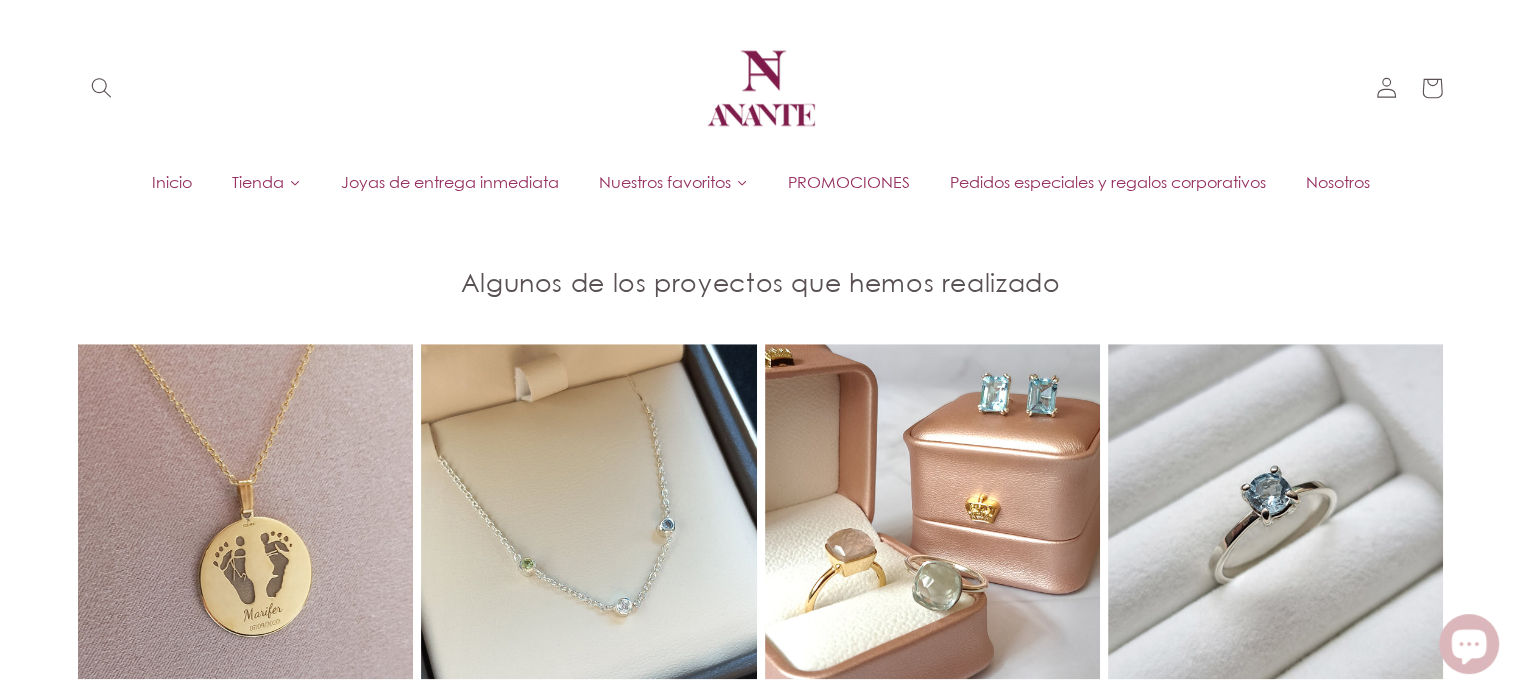 click on "PROMOCIONES" at bounding box center (849, 182) 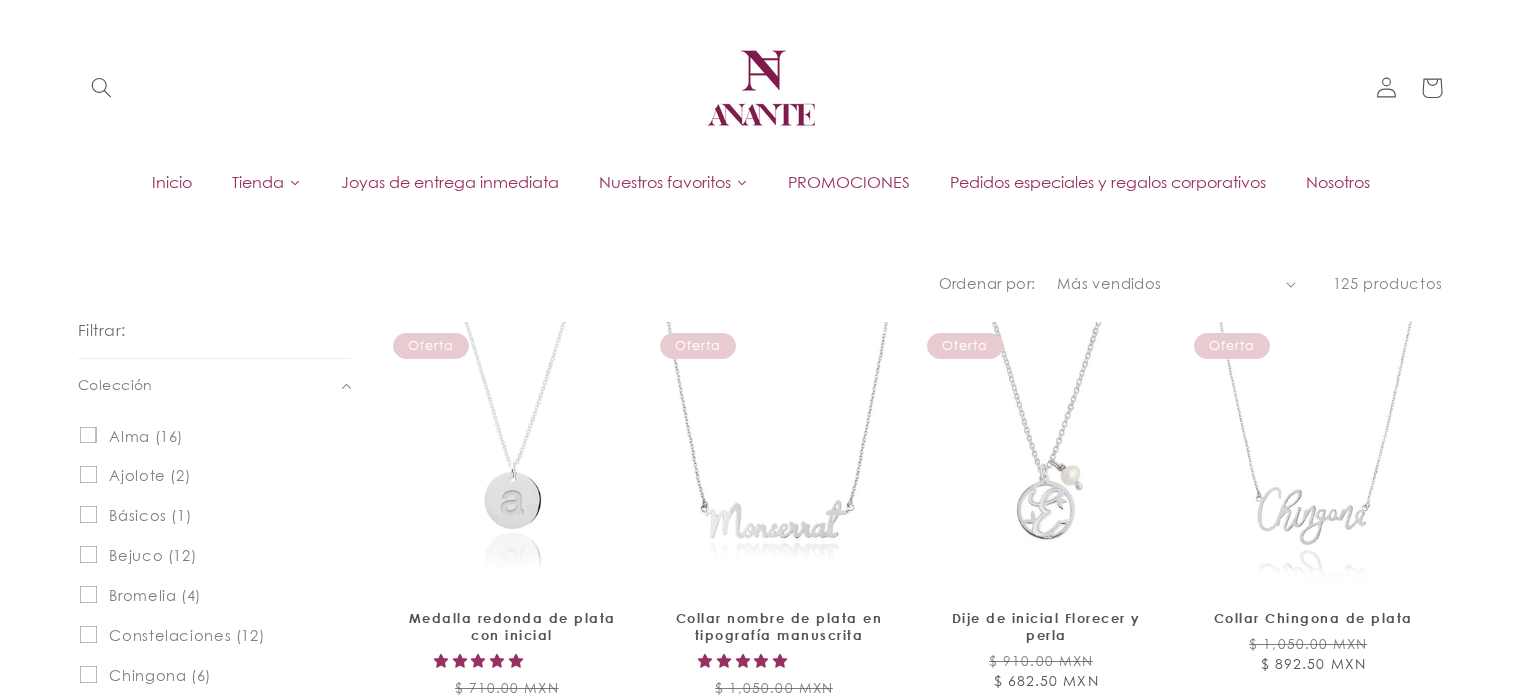 scroll, scrollTop: 0, scrollLeft: 0, axis: both 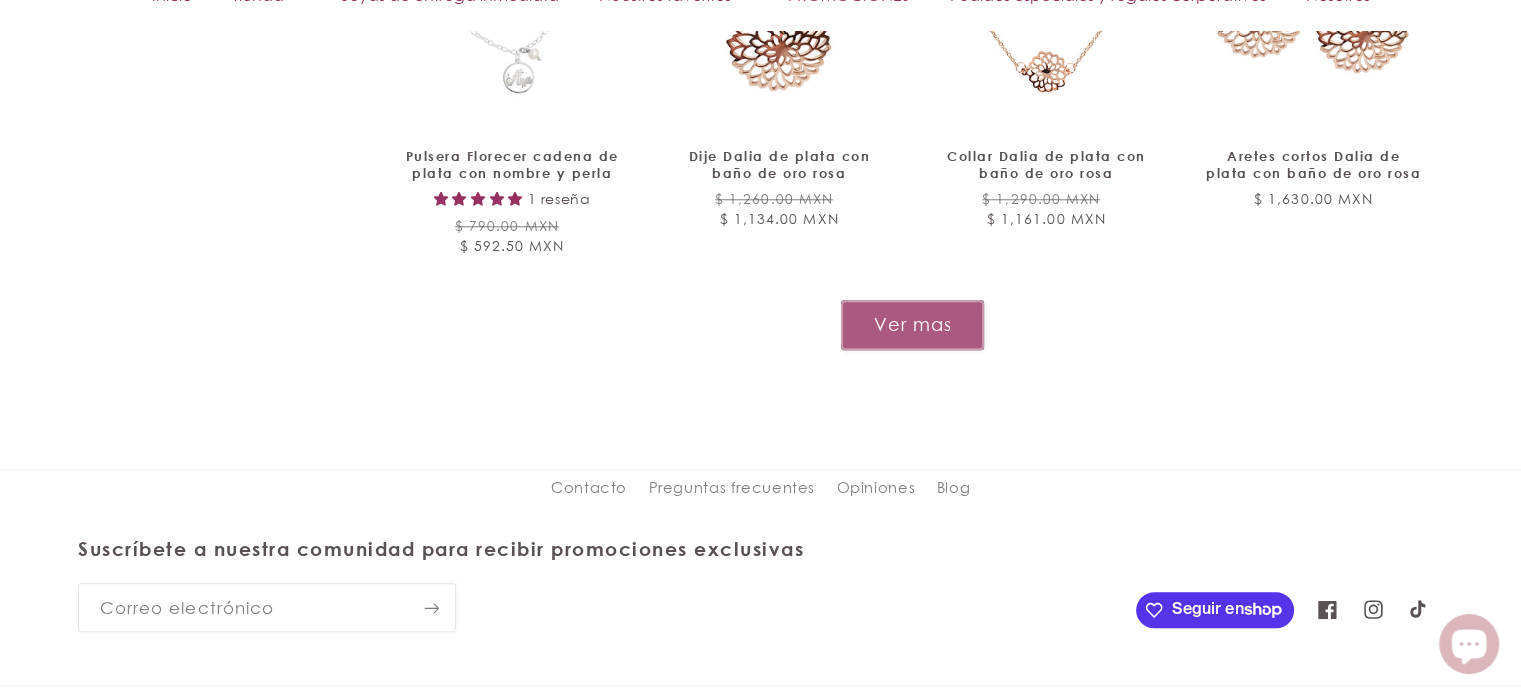 click on "Ver mas" at bounding box center [912, 324] 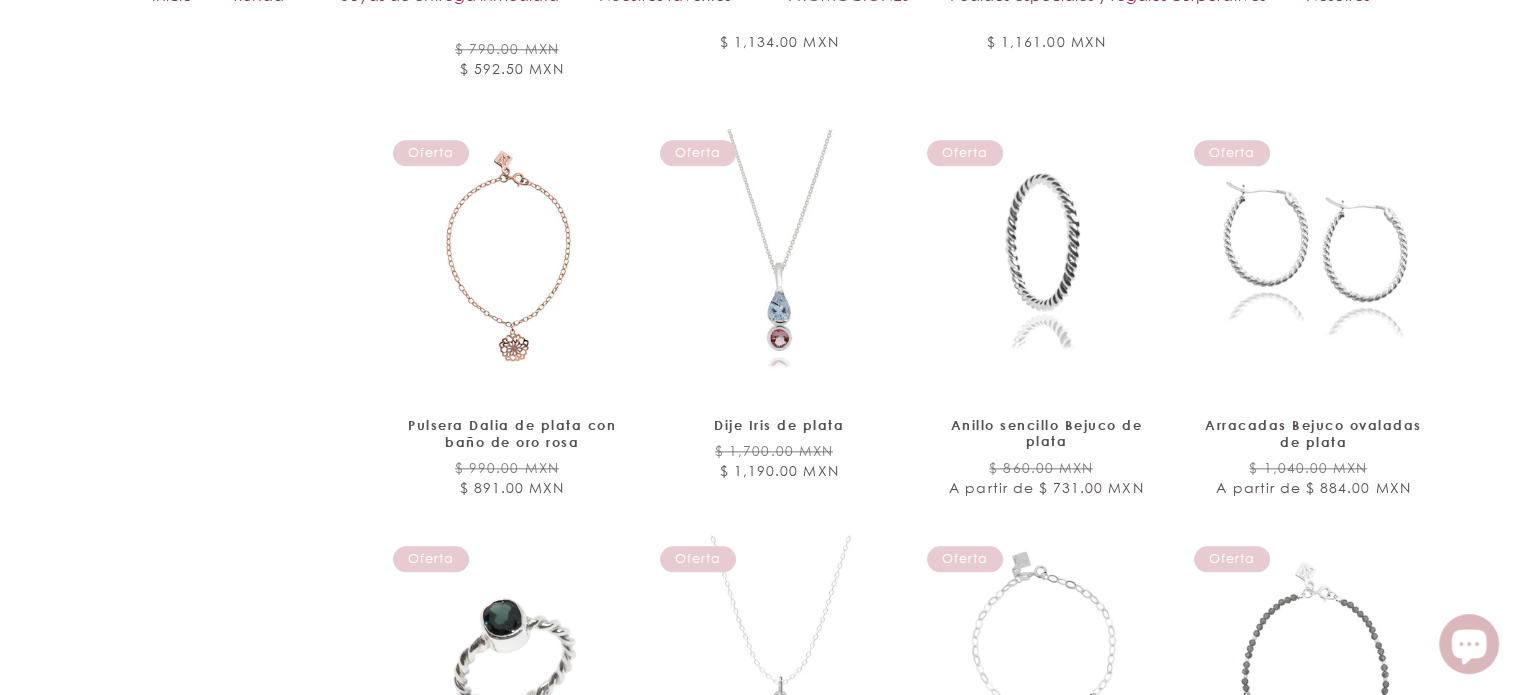 scroll, scrollTop: 2201, scrollLeft: 0, axis: vertical 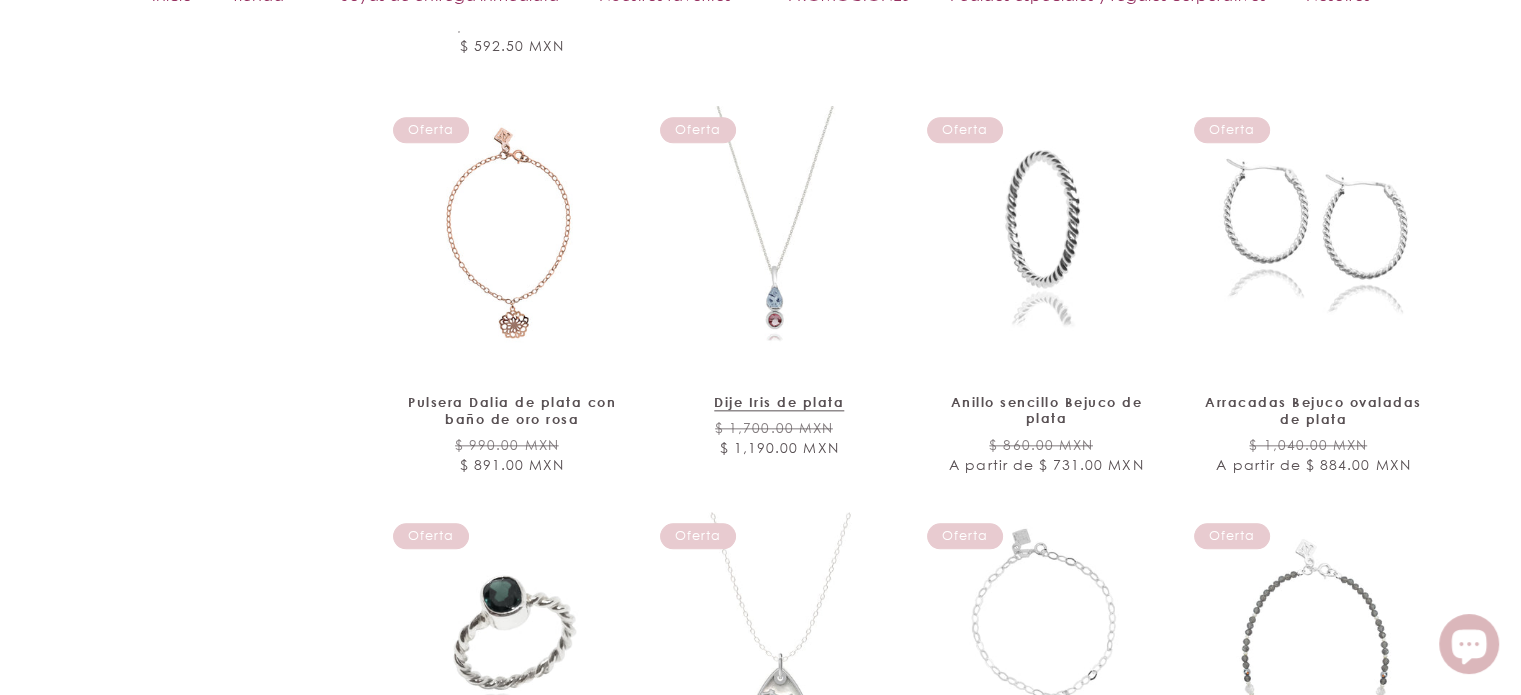 click on "Dije Iris de plata" at bounding box center [779, 402] 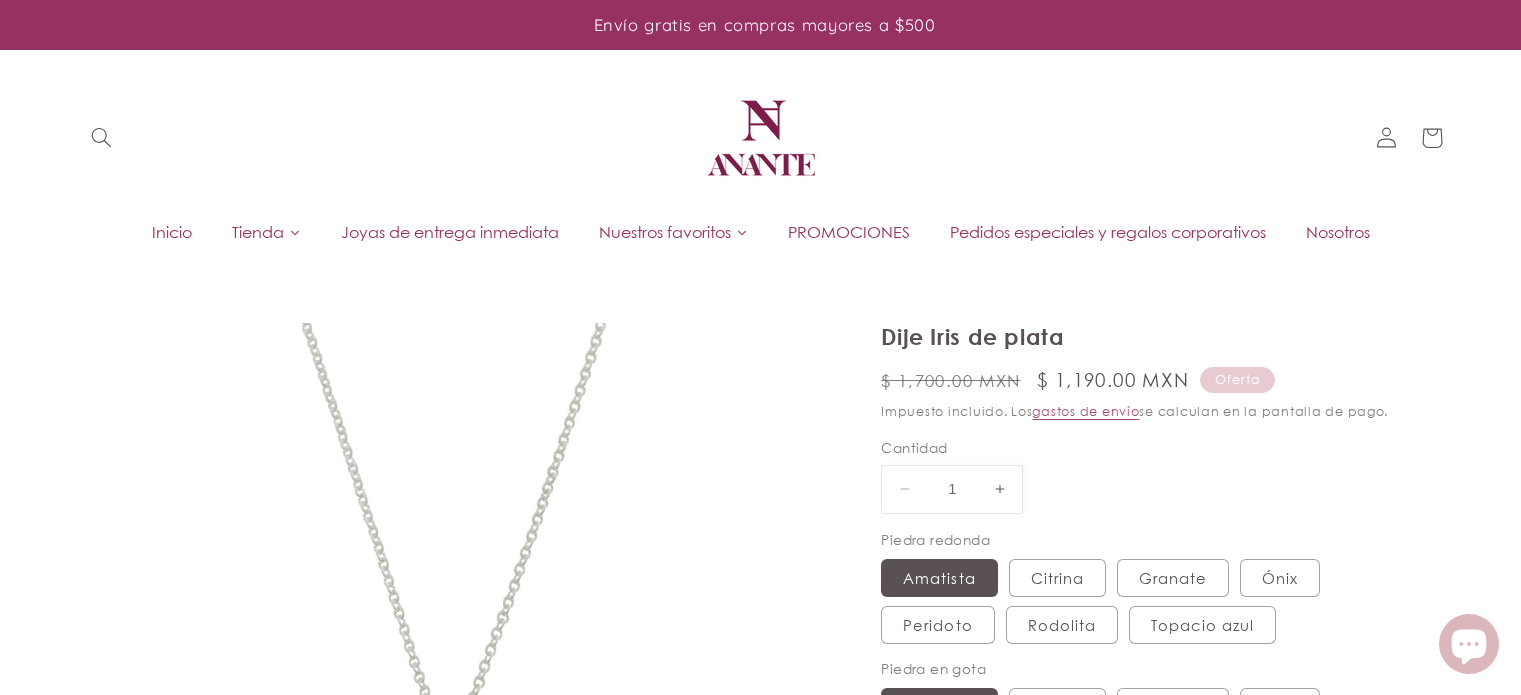 select on "{"isForProduct":true,"id":[NUMBER],"title":"Amatista / Amatista","available":true,"price":[PRICE],"compareAtPrice":[PRICE],"featuredImageSrc":null,"unitPriceMeasurement":{}}" 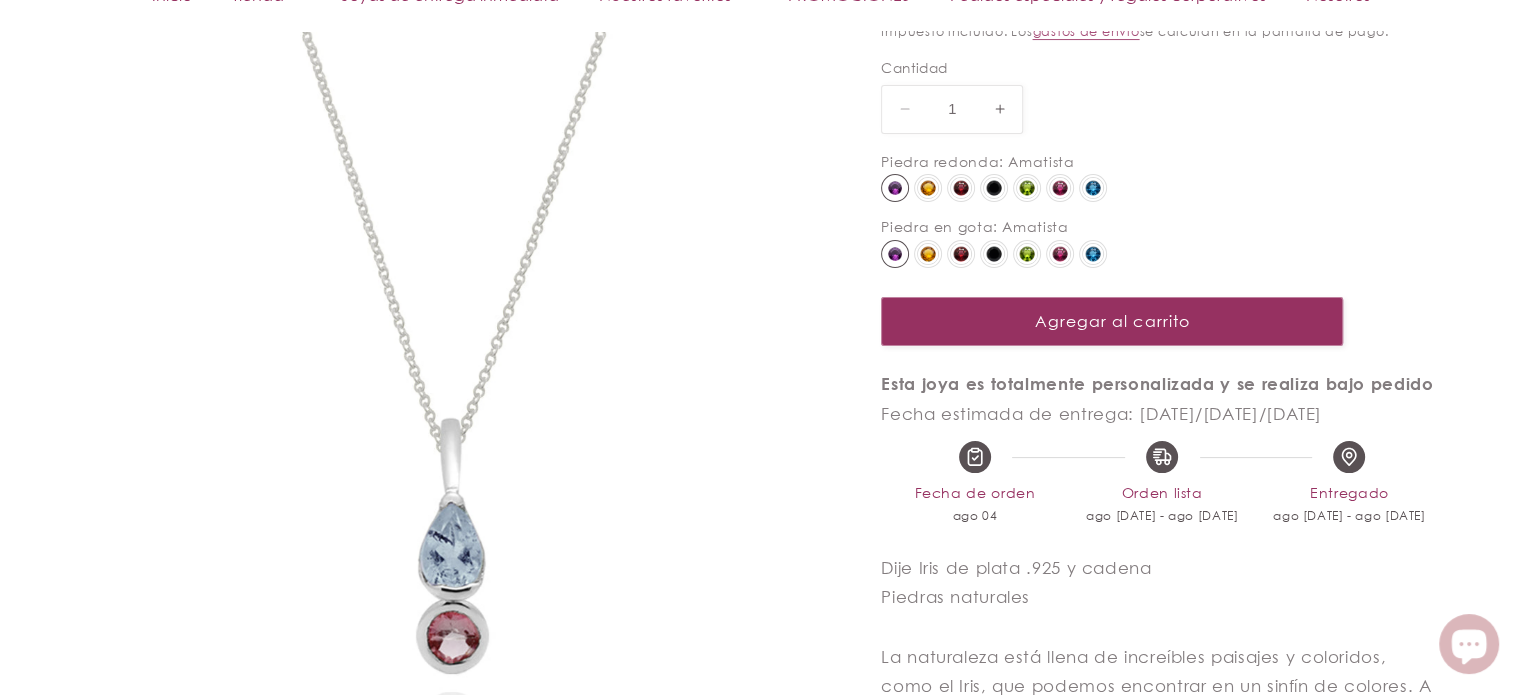 scroll, scrollTop: 587, scrollLeft: 0, axis: vertical 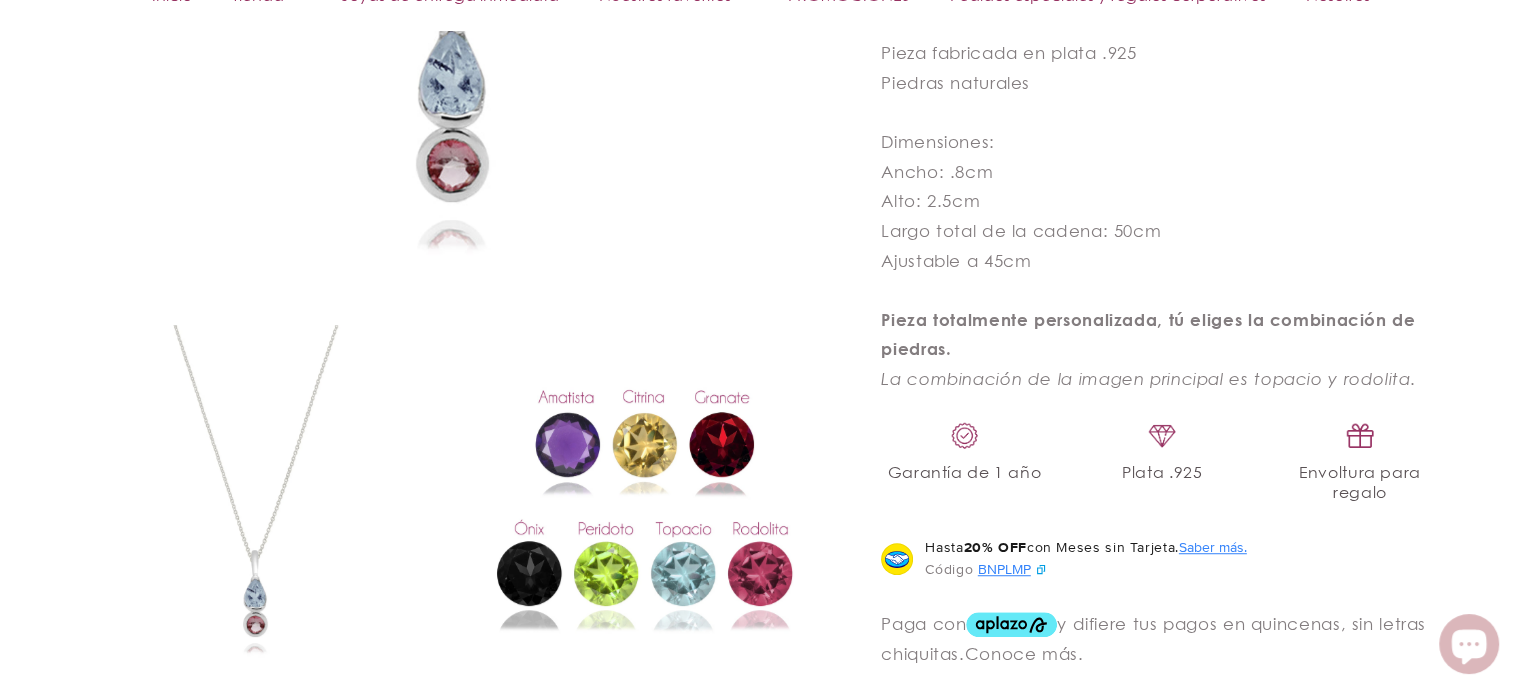 click at bounding box center [645, 508] 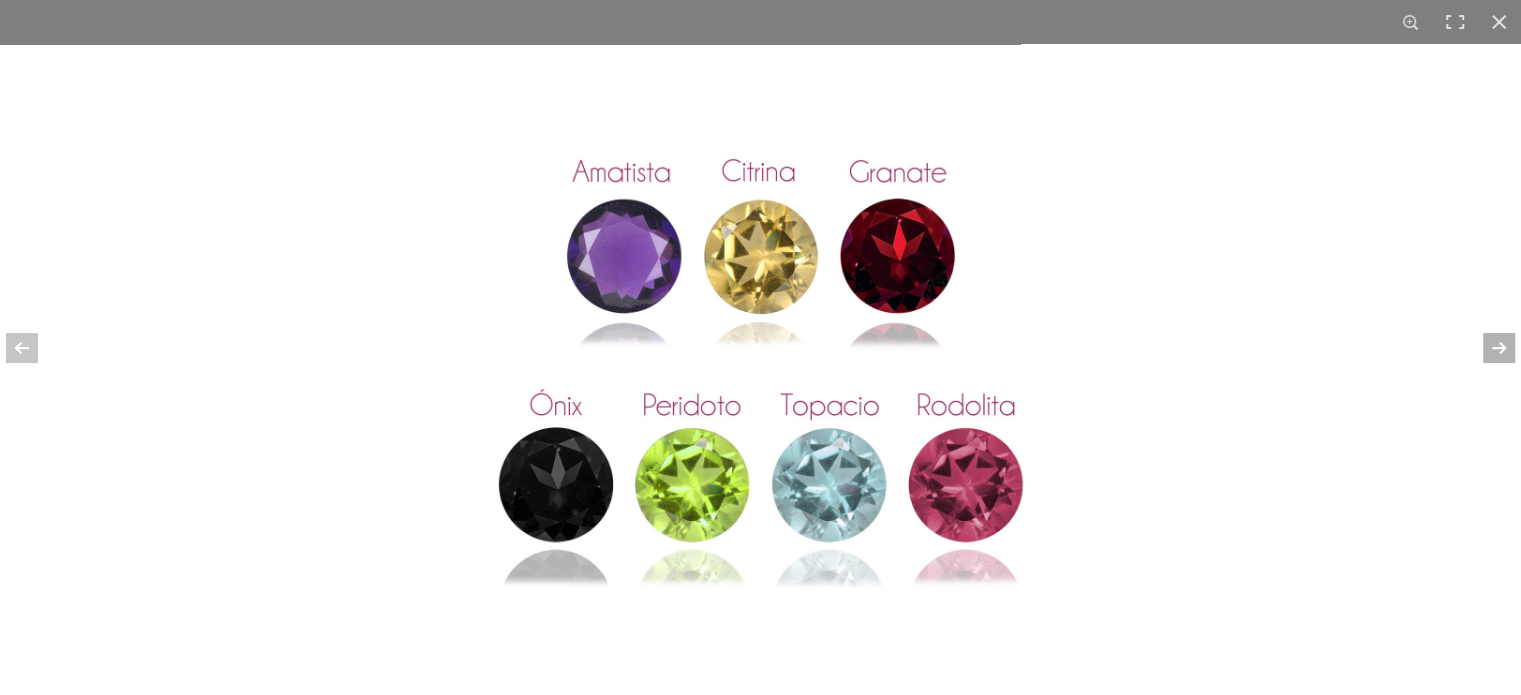 click at bounding box center [1486, 348] 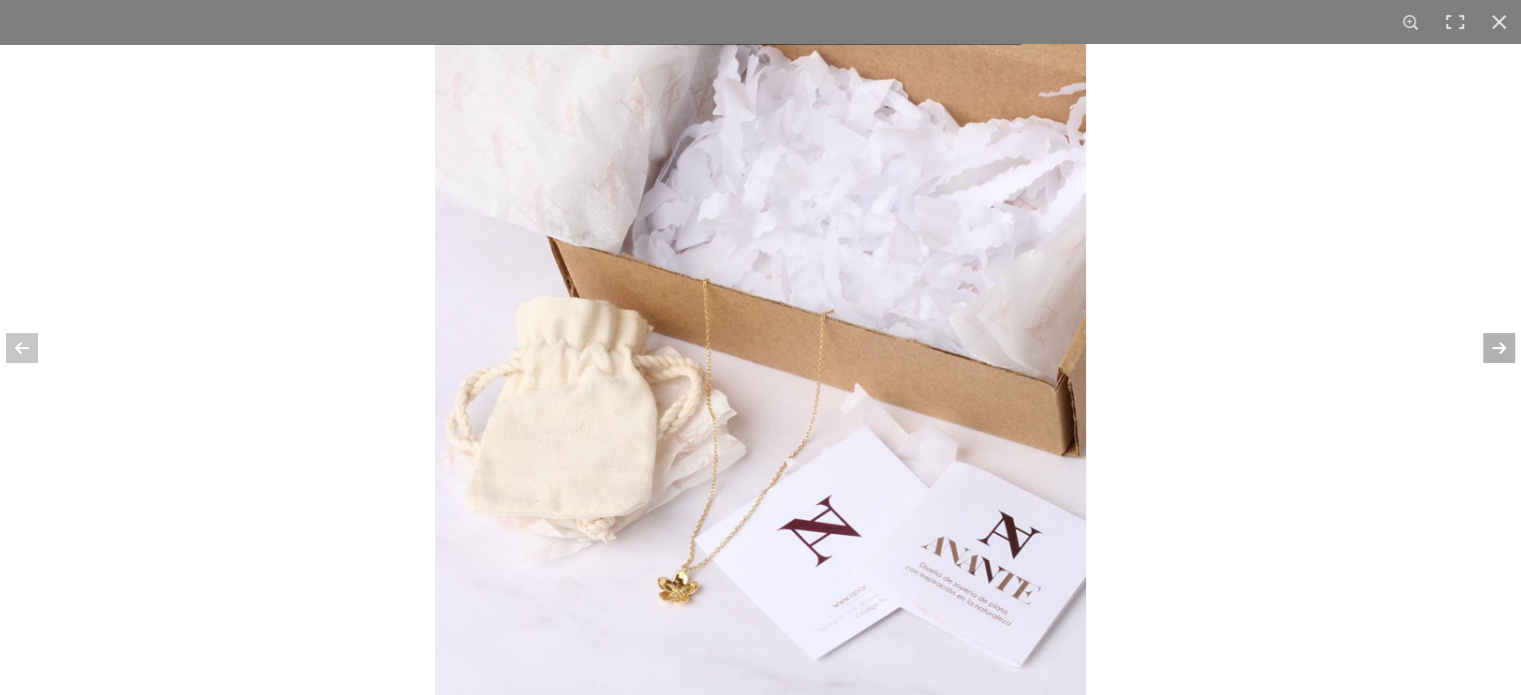 click at bounding box center [1486, 348] 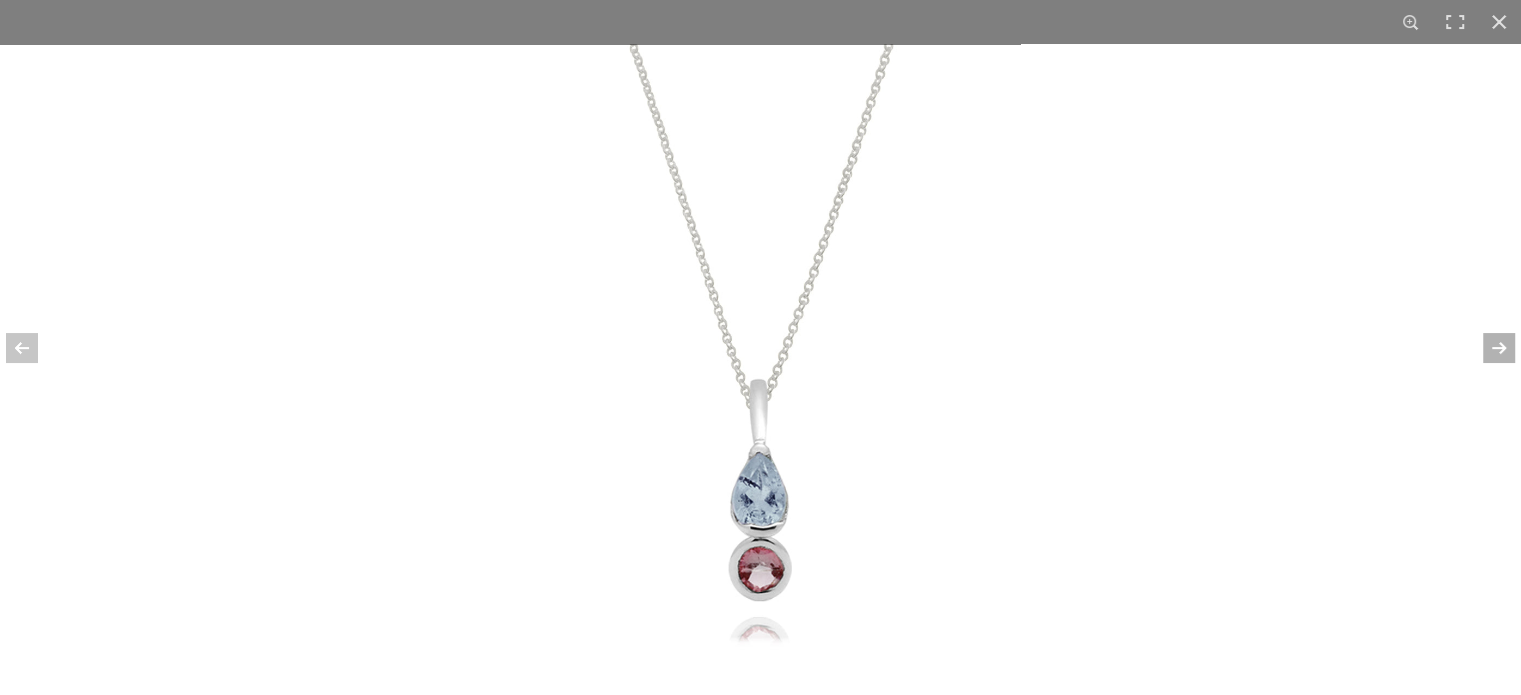 click at bounding box center [1486, 348] 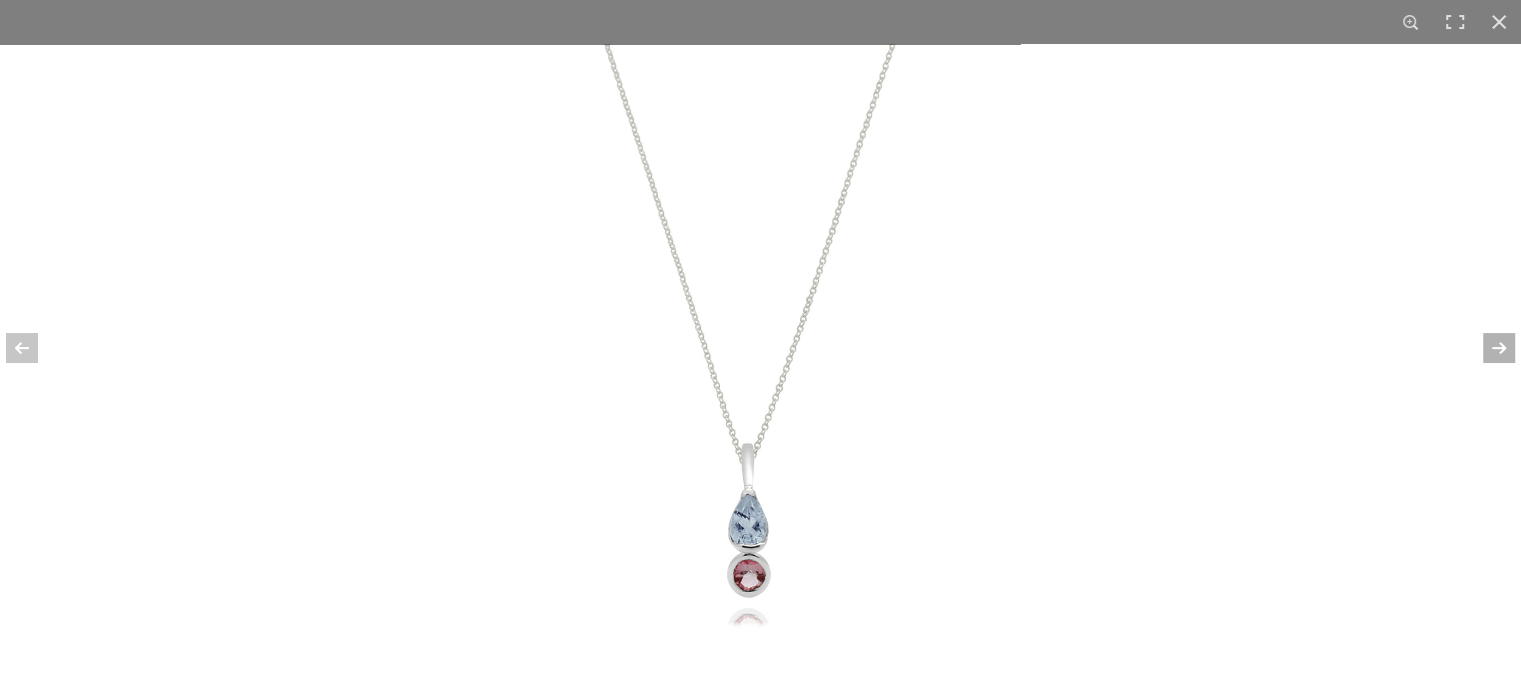 click at bounding box center [1486, 348] 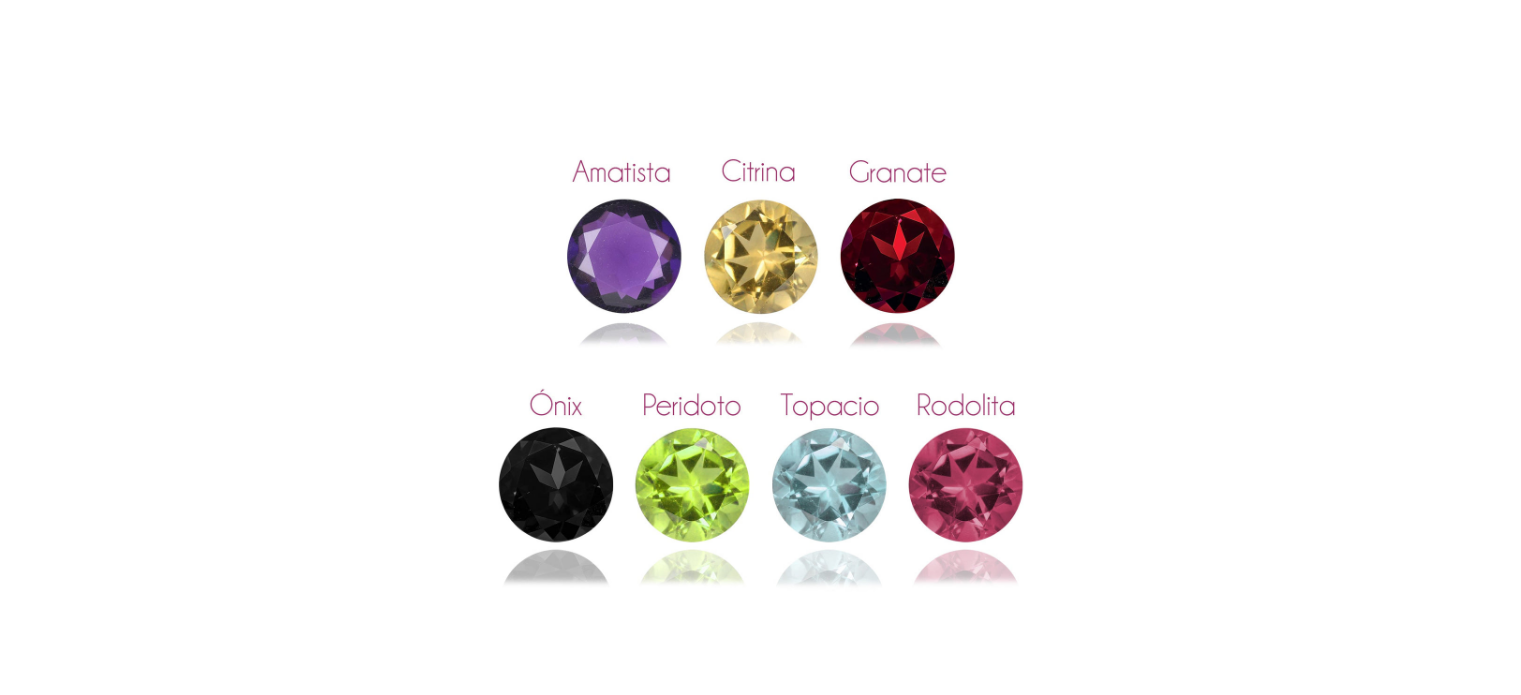 click at bounding box center (1486, 348) 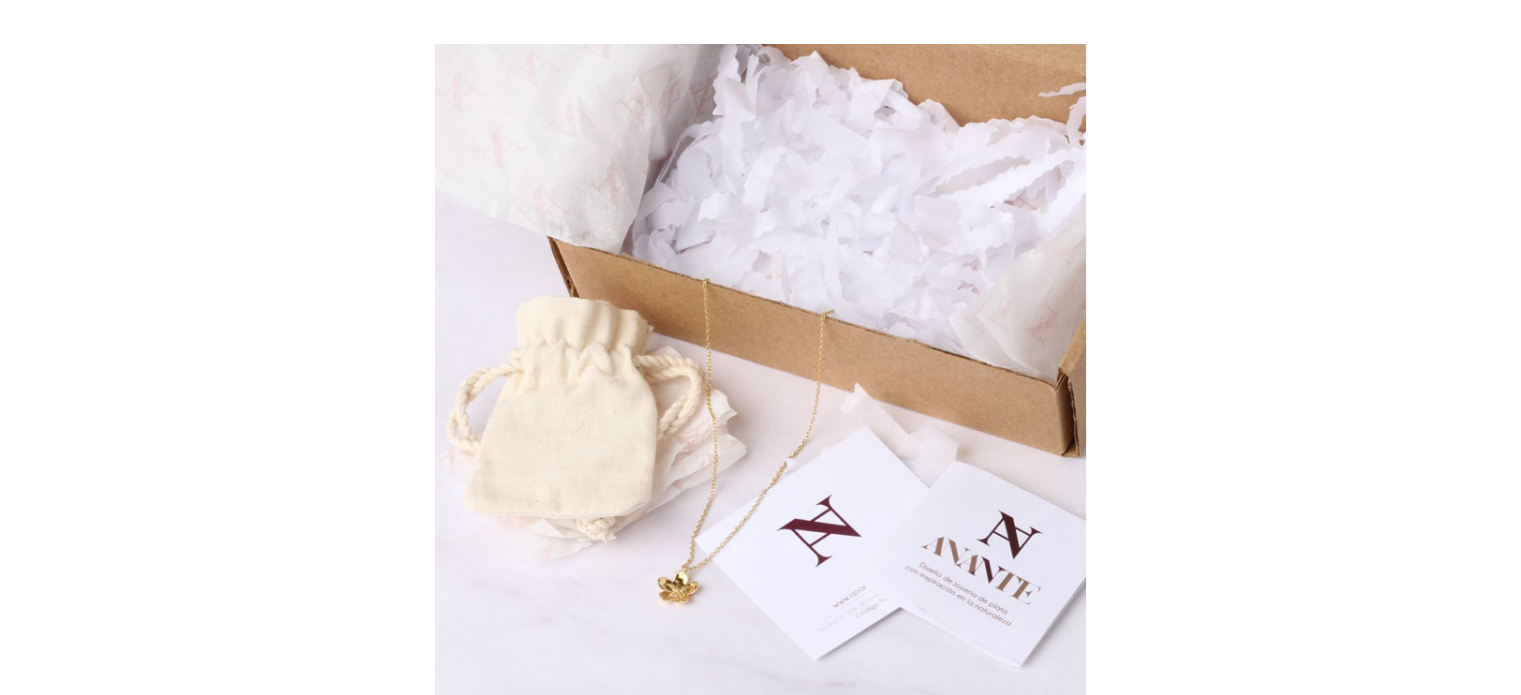 click at bounding box center (1486, 348) 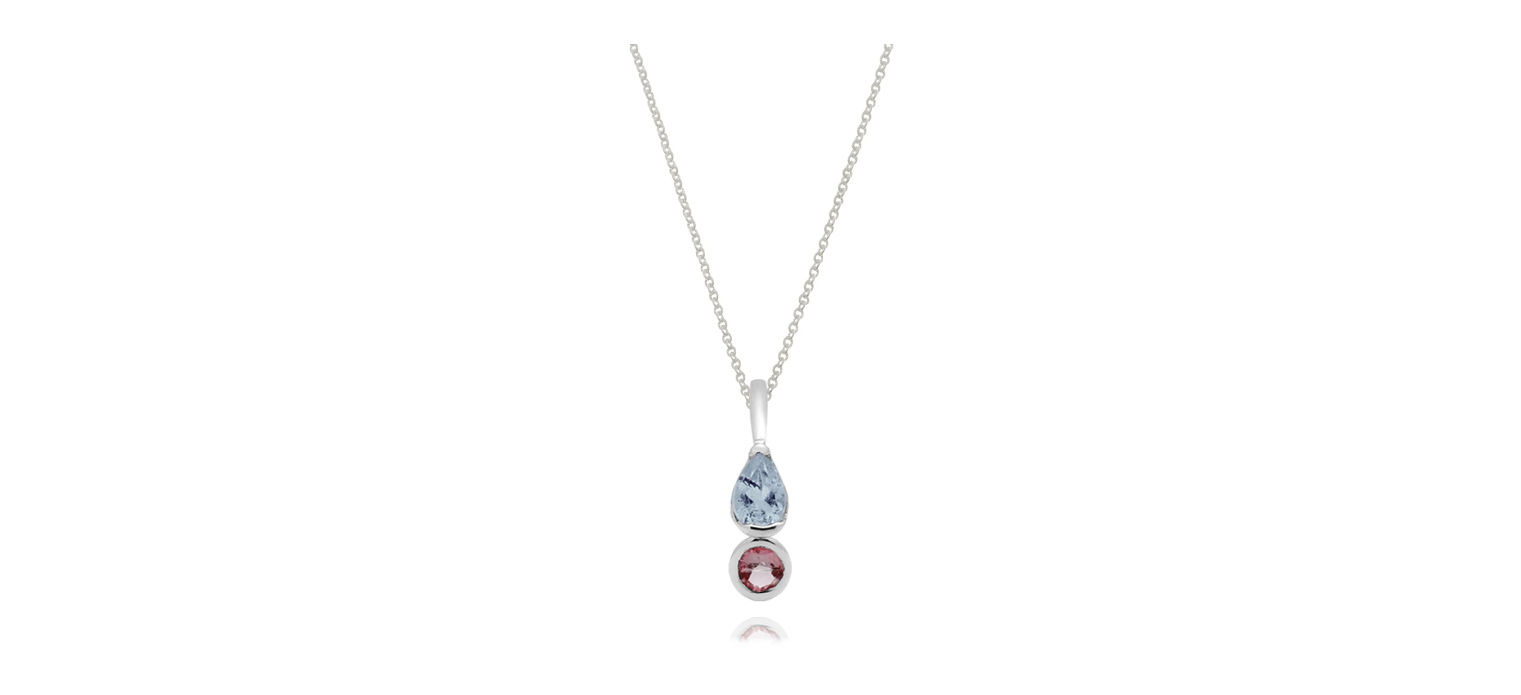 click at bounding box center (1486, 348) 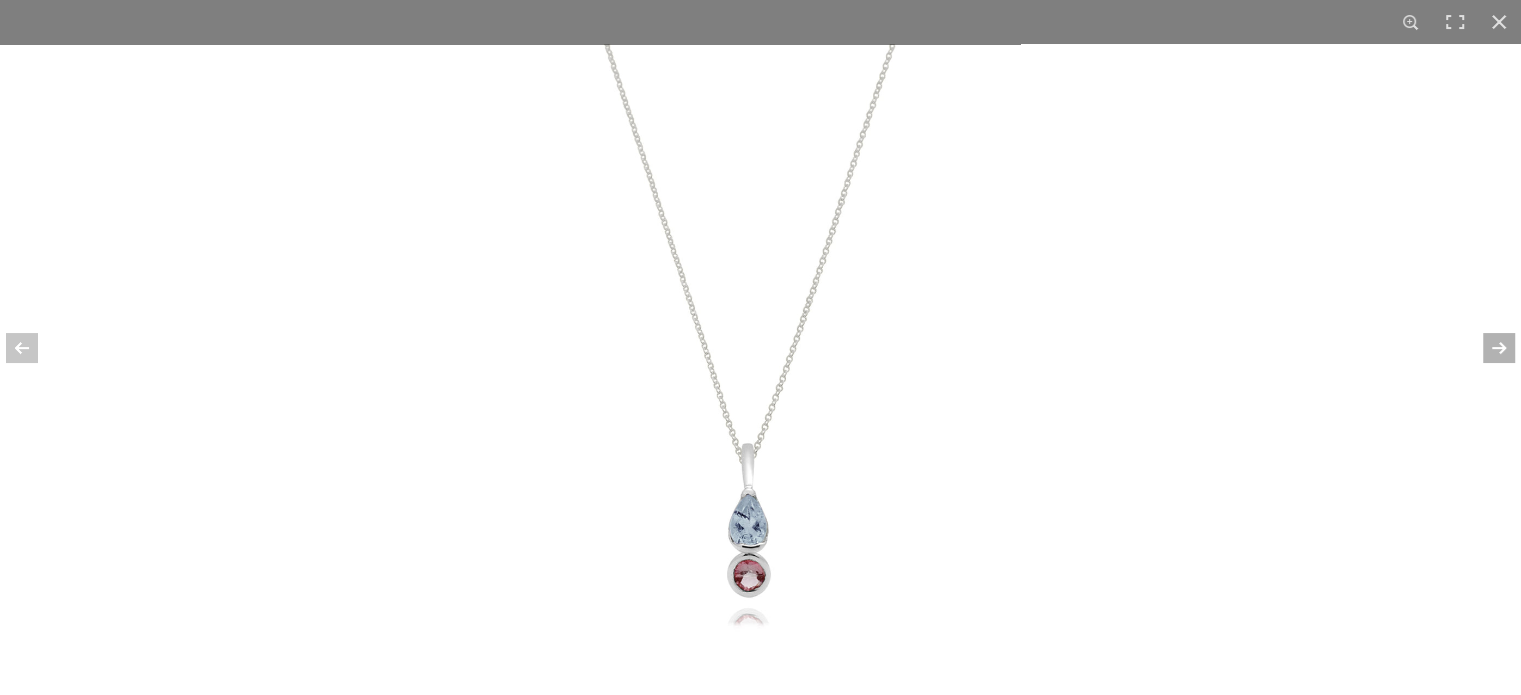 click at bounding box center [1486, 348] 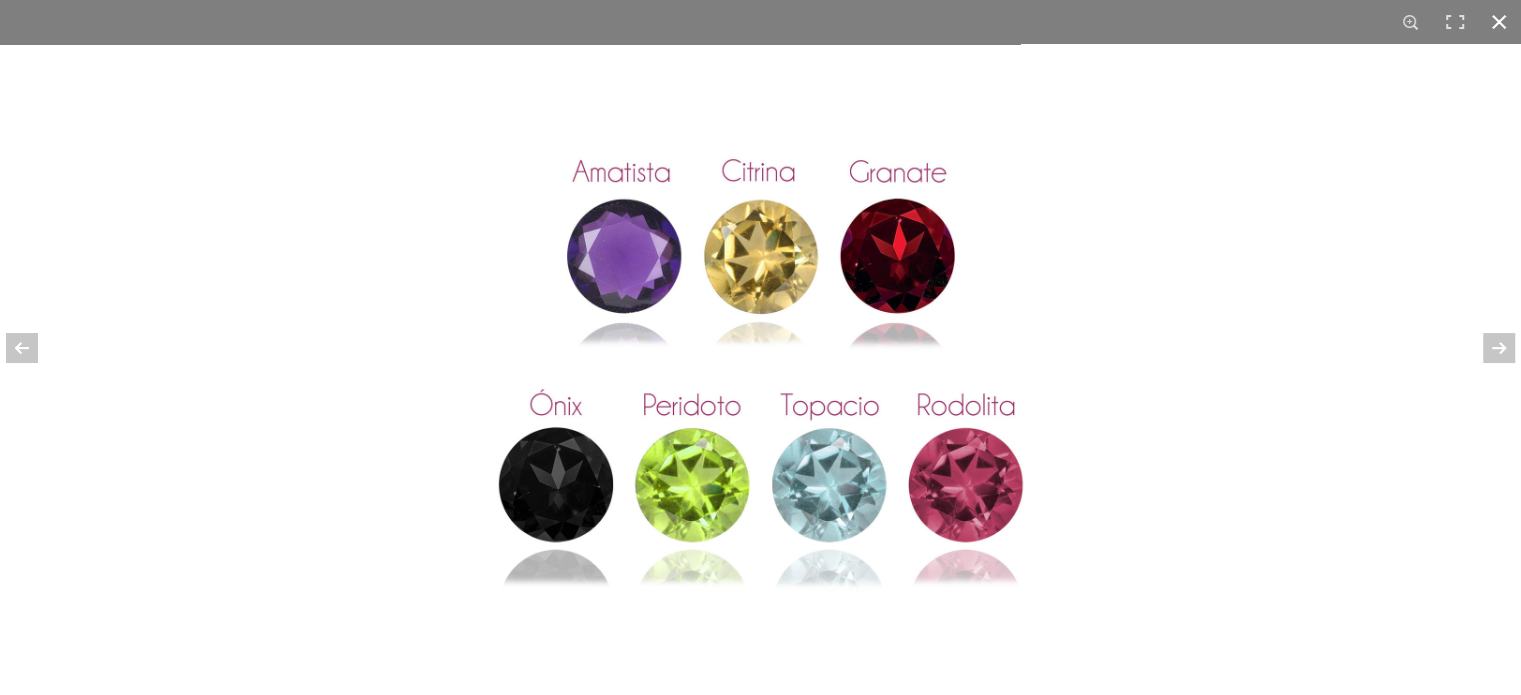 click at bounding box center [1499, 22] 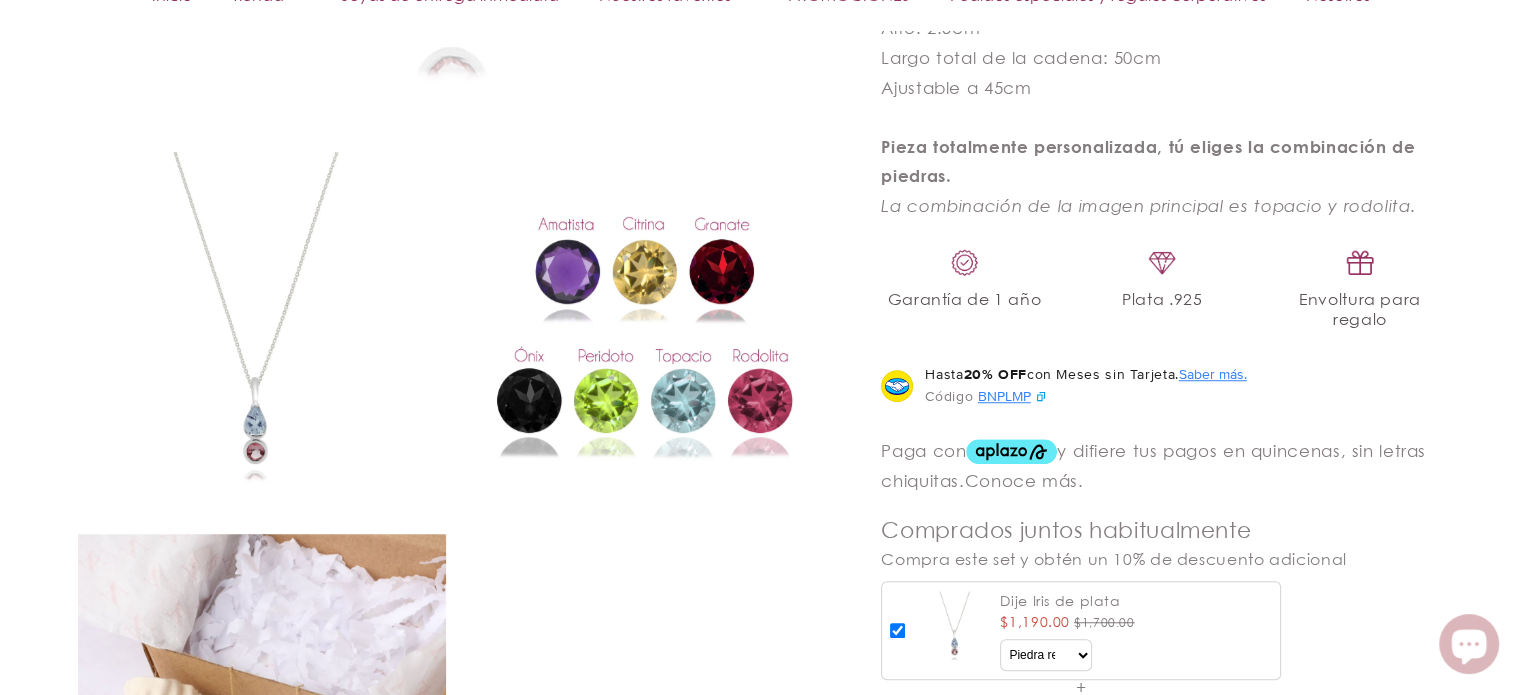 scroll, scrollTop: 1427, scrollLeft: 0, axis: vertical 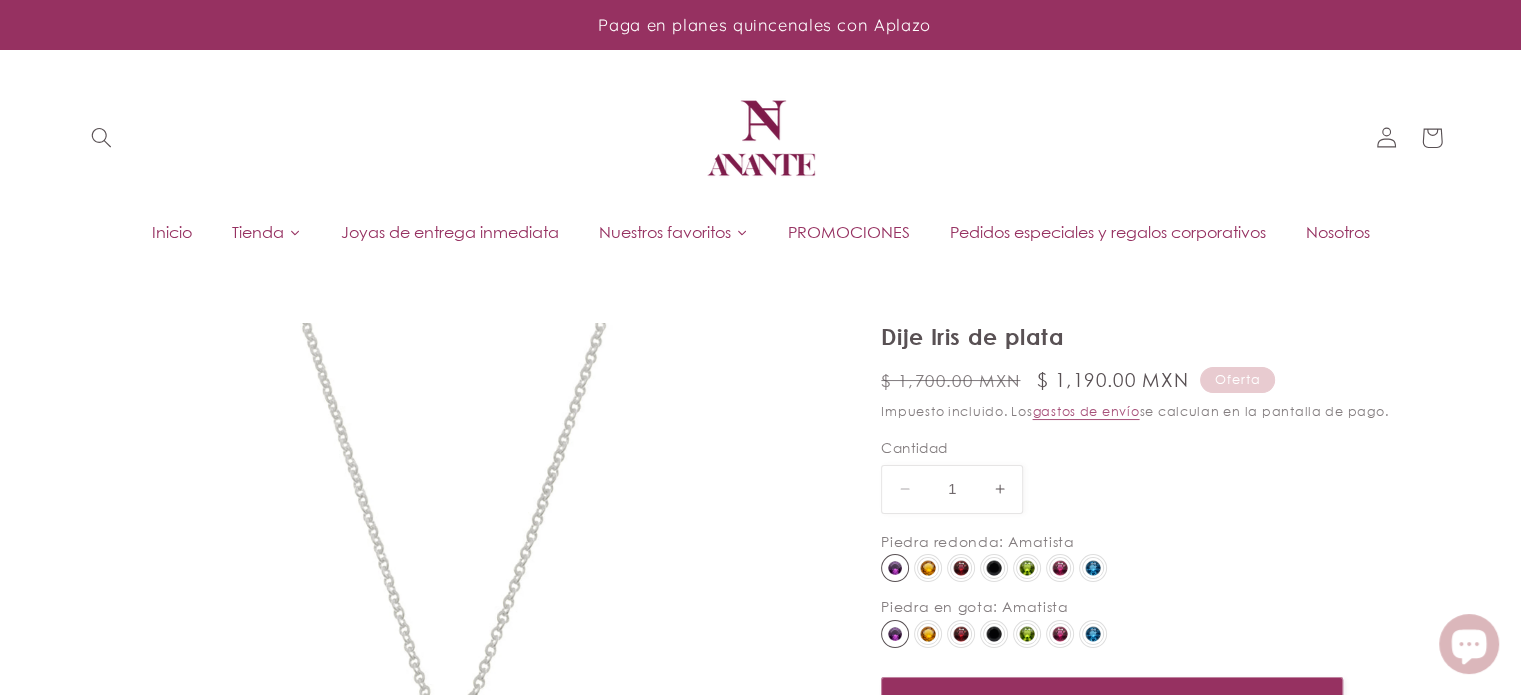 click on "PROMOCIONES" at bounding box center (849, 232) 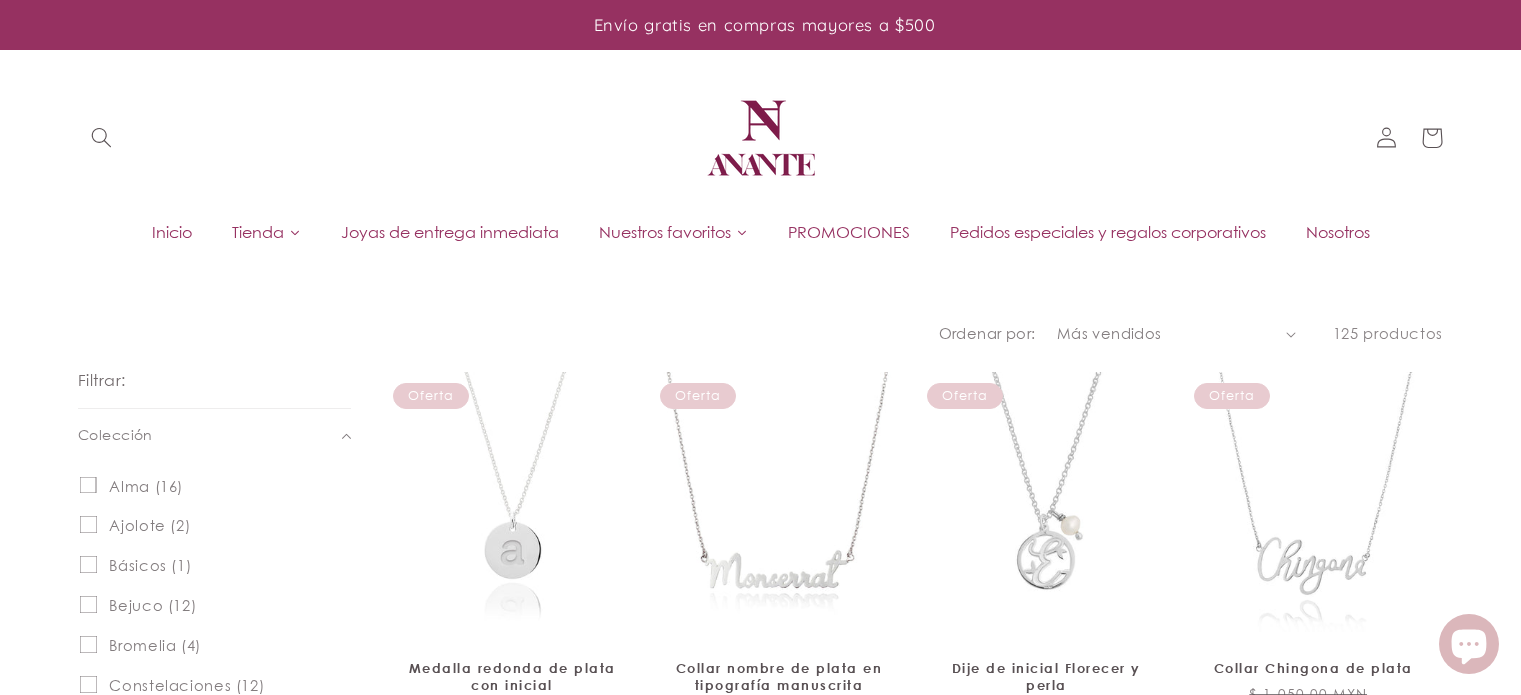 scroll, scrollTop: 0, scrollLeft: 0, axis: both 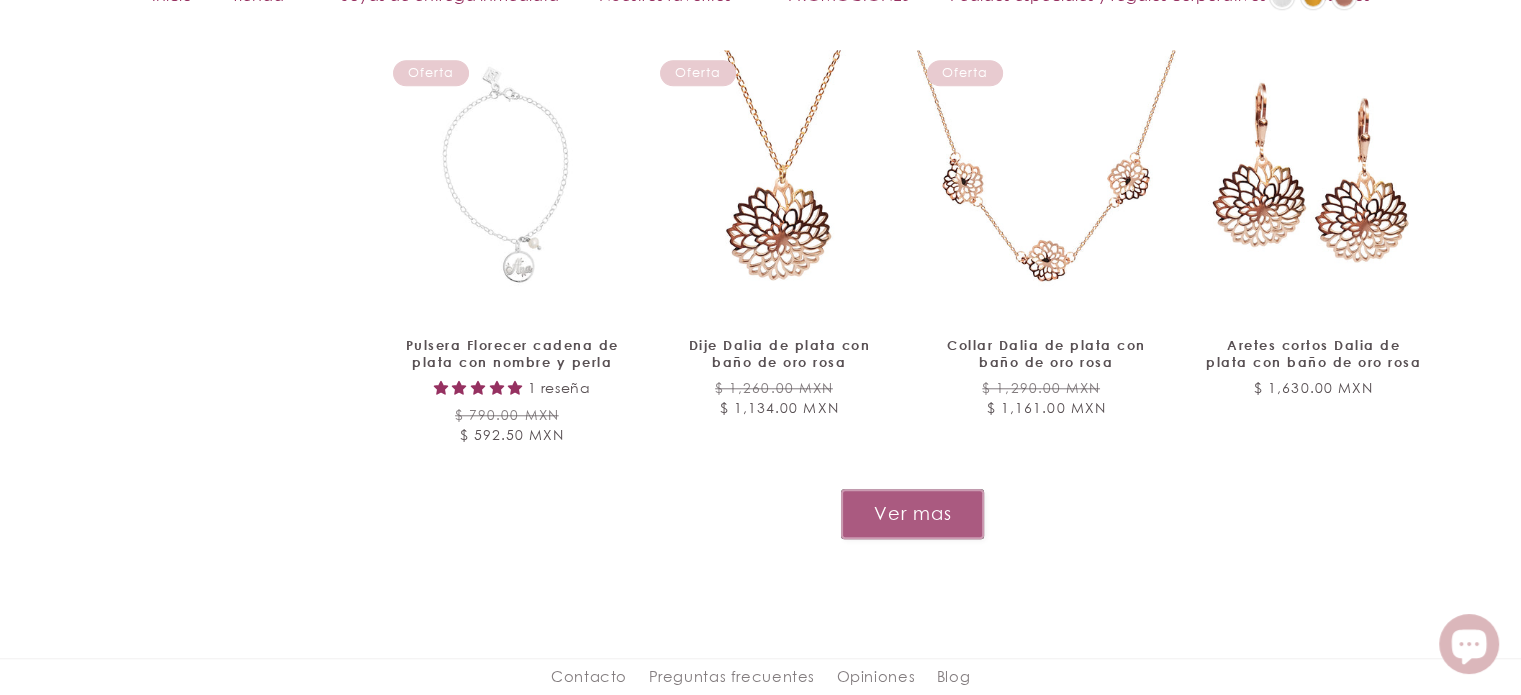 click on "Ver mas" at bounding box center (912, 513) 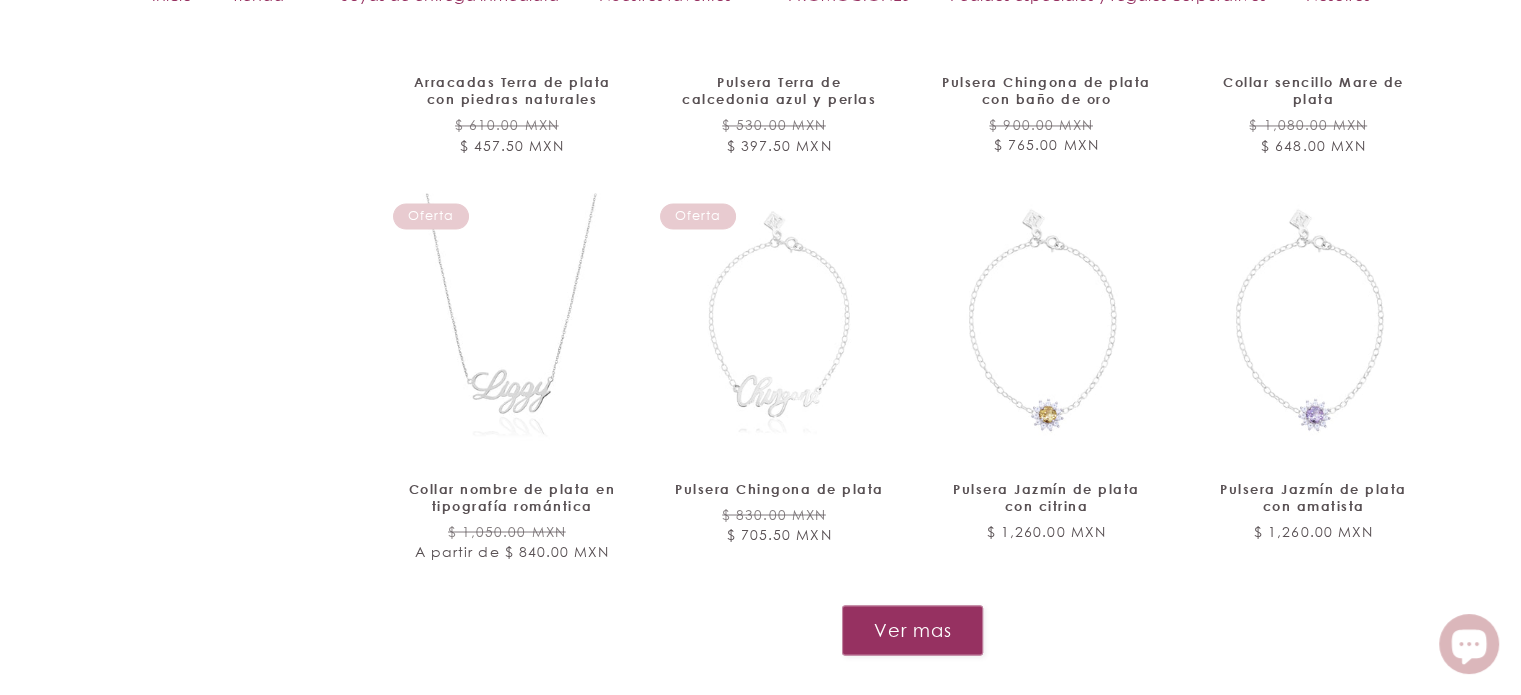 scroll, scrollTop: 3452, scrollLeft: 0, axis: vertical 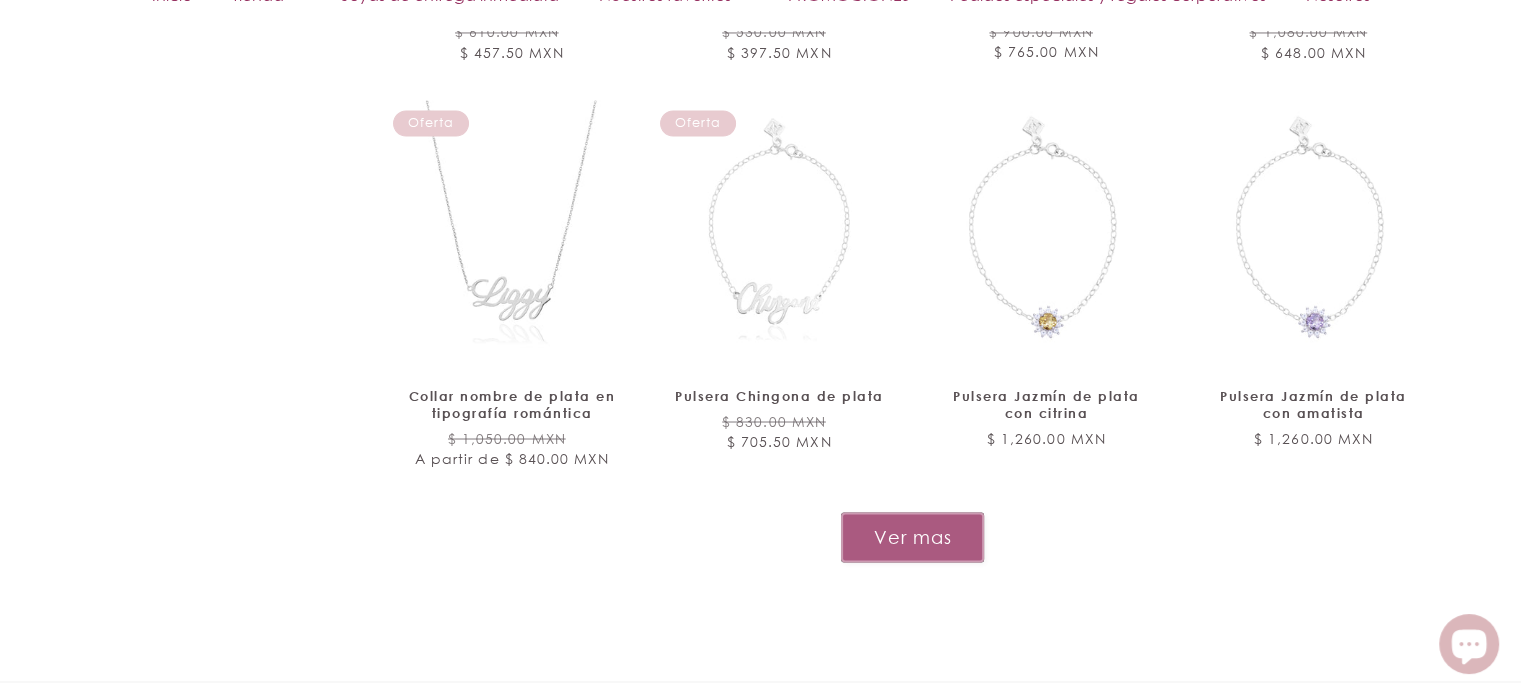 click on "Ver mas" at bounding box center [912, 536] 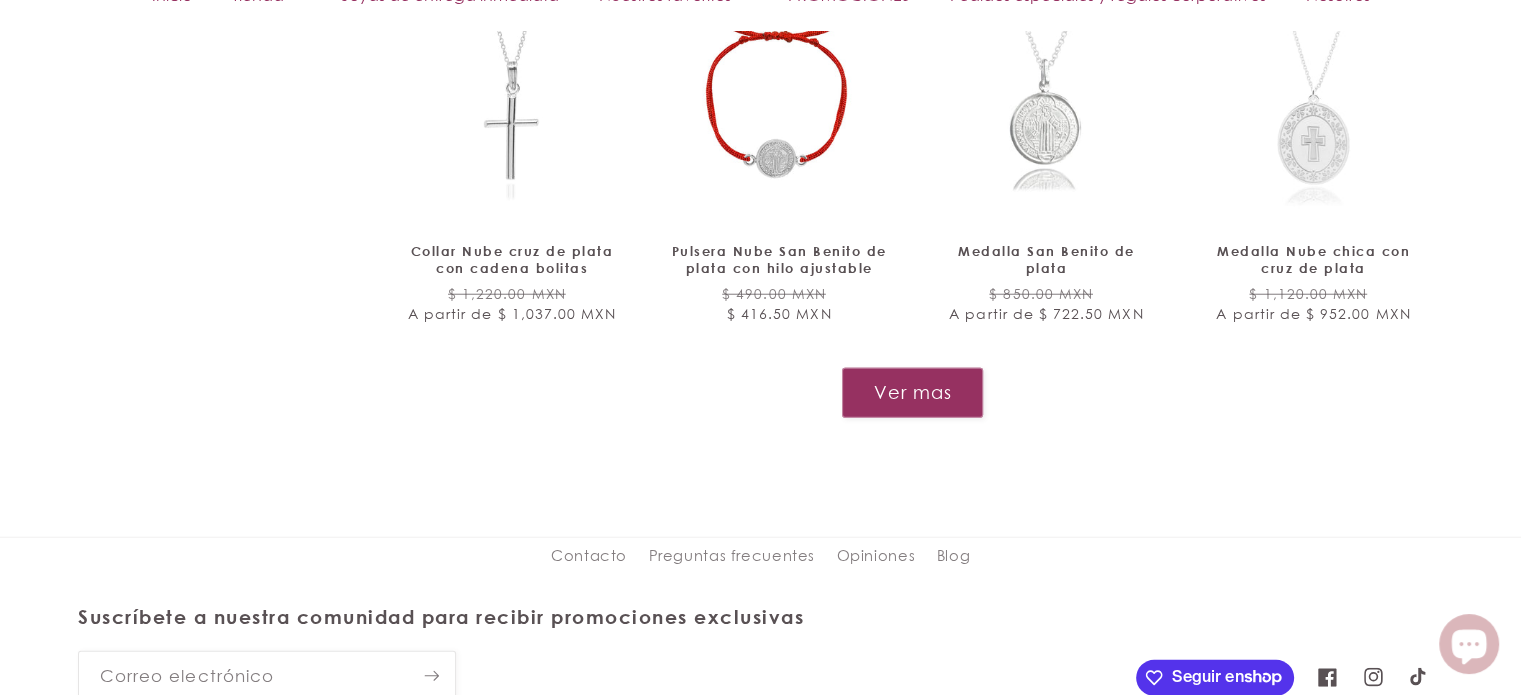 scroll, scrollTop: 5252, scrollLeft: 0, axis: vertical 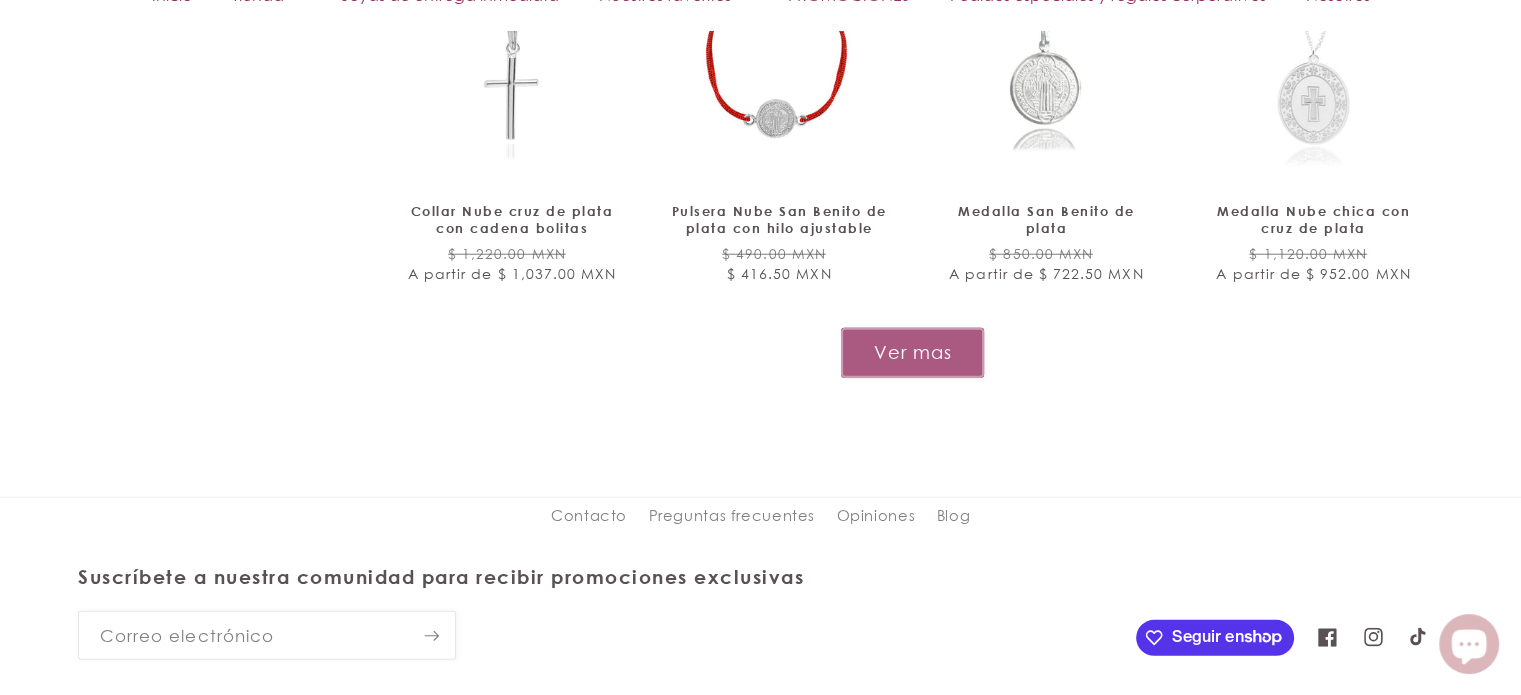 click on "Ver mas" at bounding box center [912, 352] 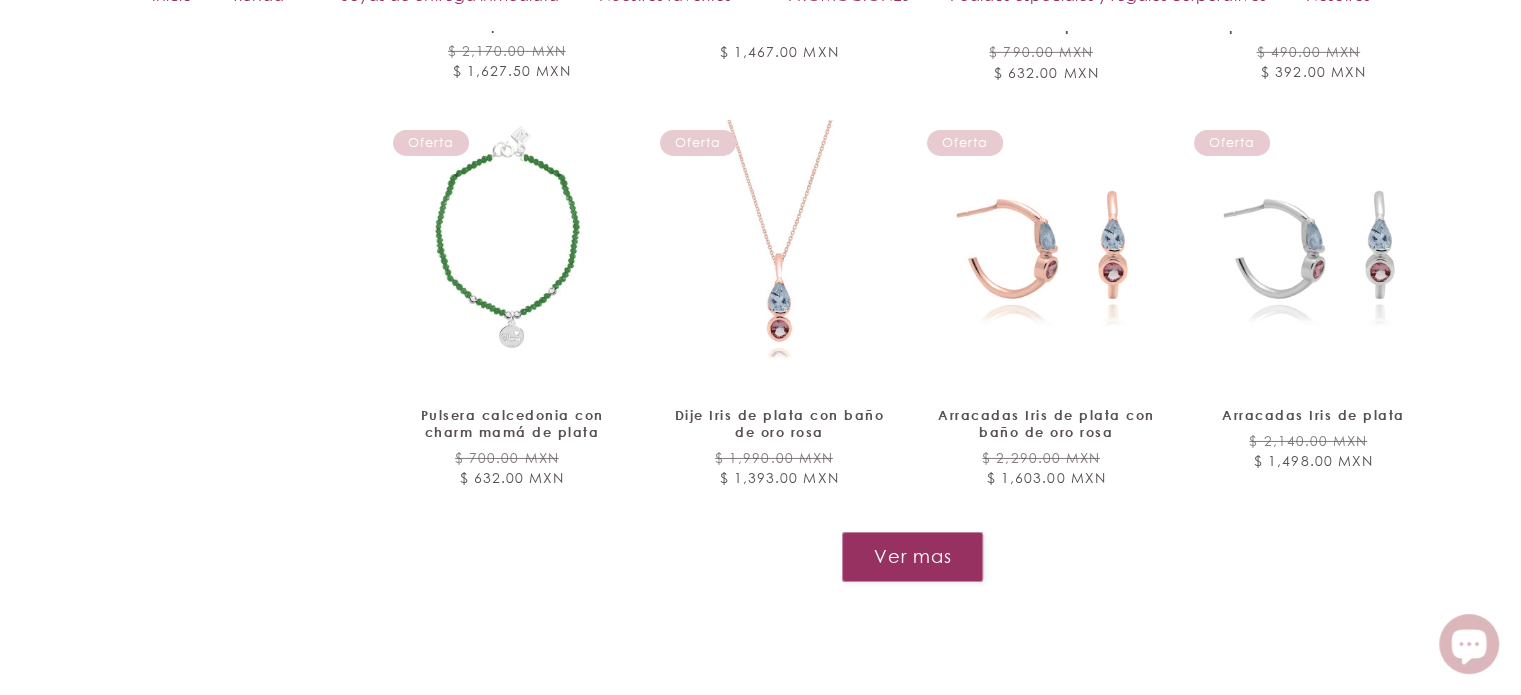 scroll, scrollTop: 6718, scrollLeft: 0, axis: vertical 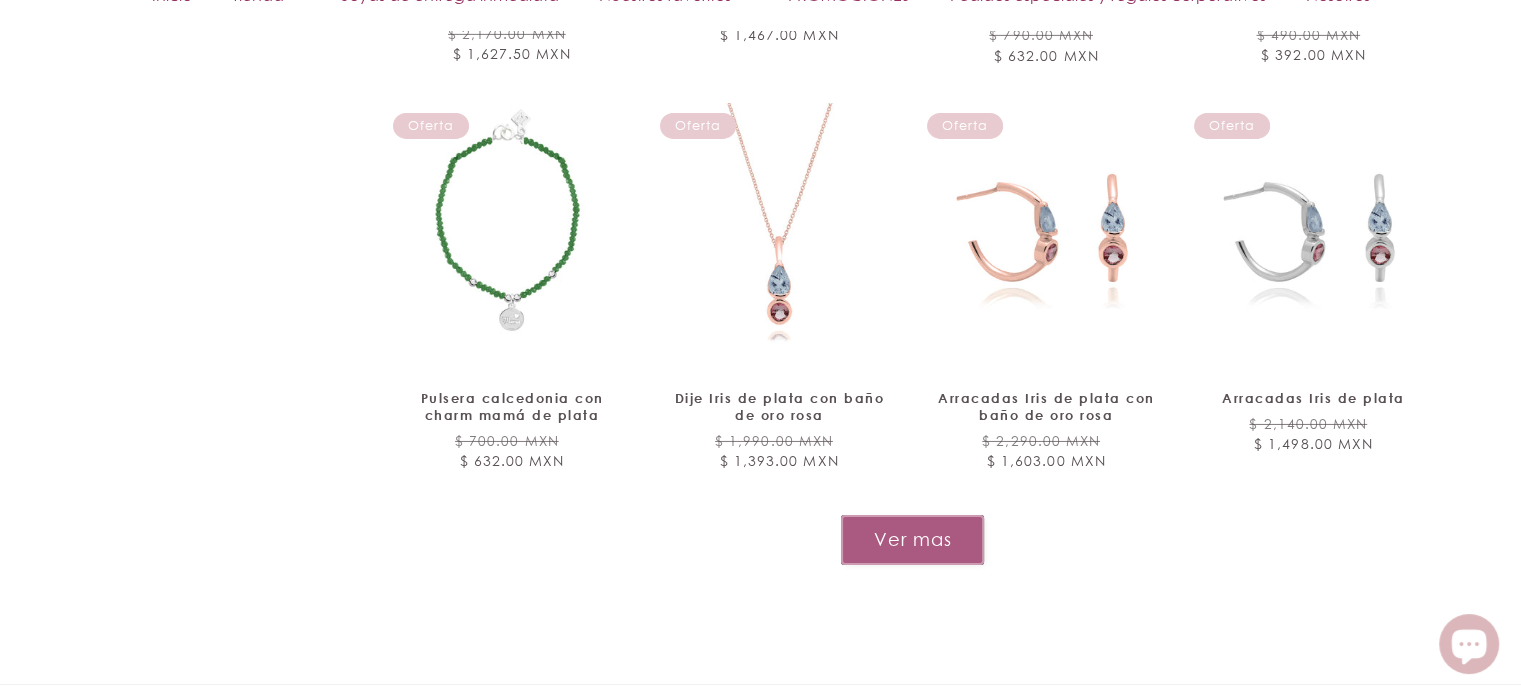 click on "Ver mas" at bounding box center [912, 539] 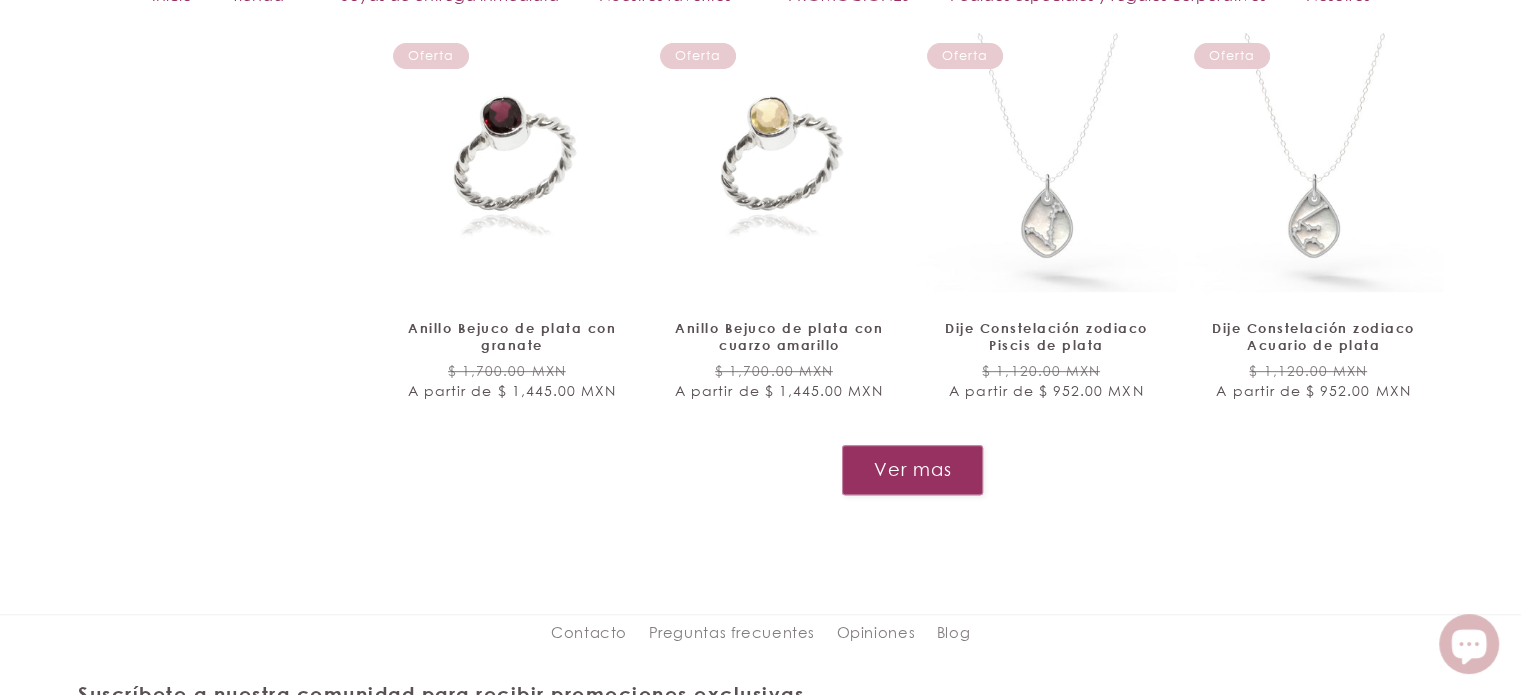 scroll, scrollTop: 8439, scrollLeft: 0, axis: vertical 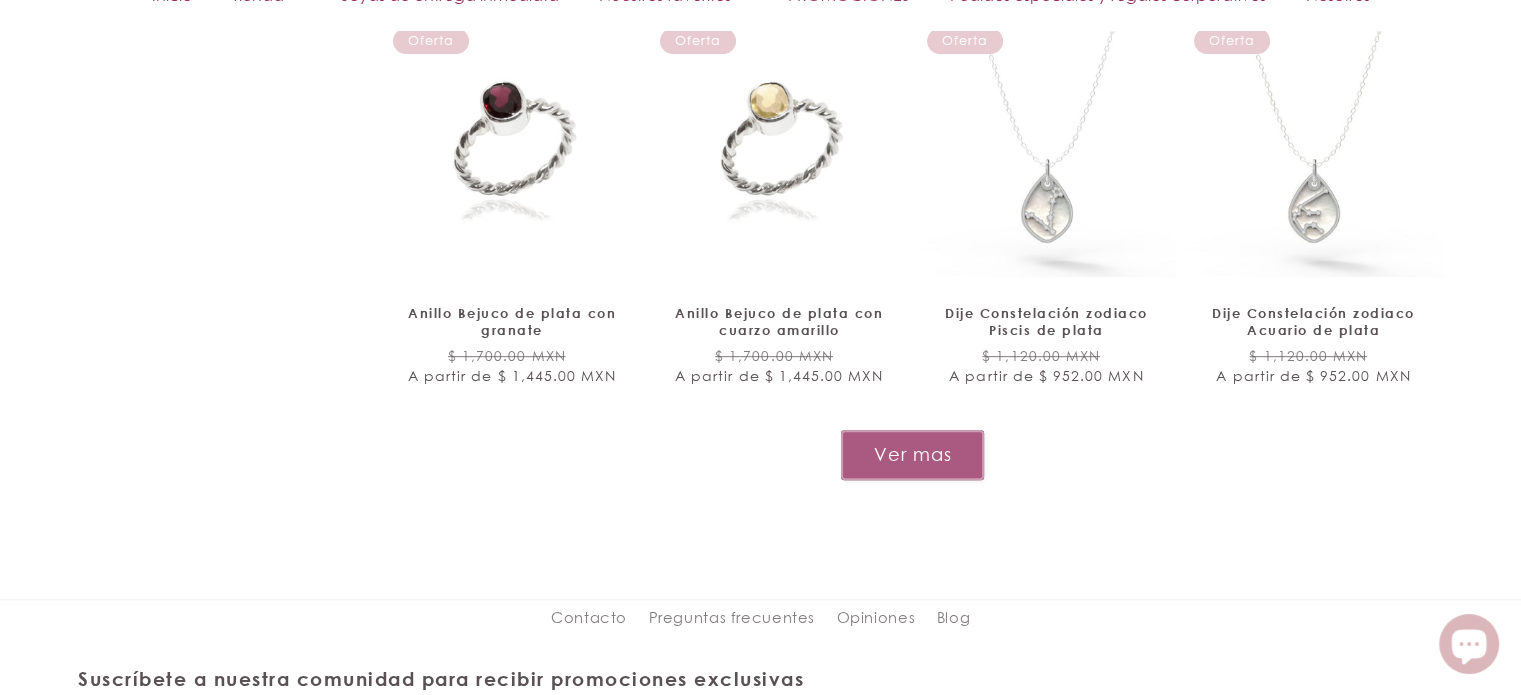 click on "Ver mas" at bounding box center (912, 454) 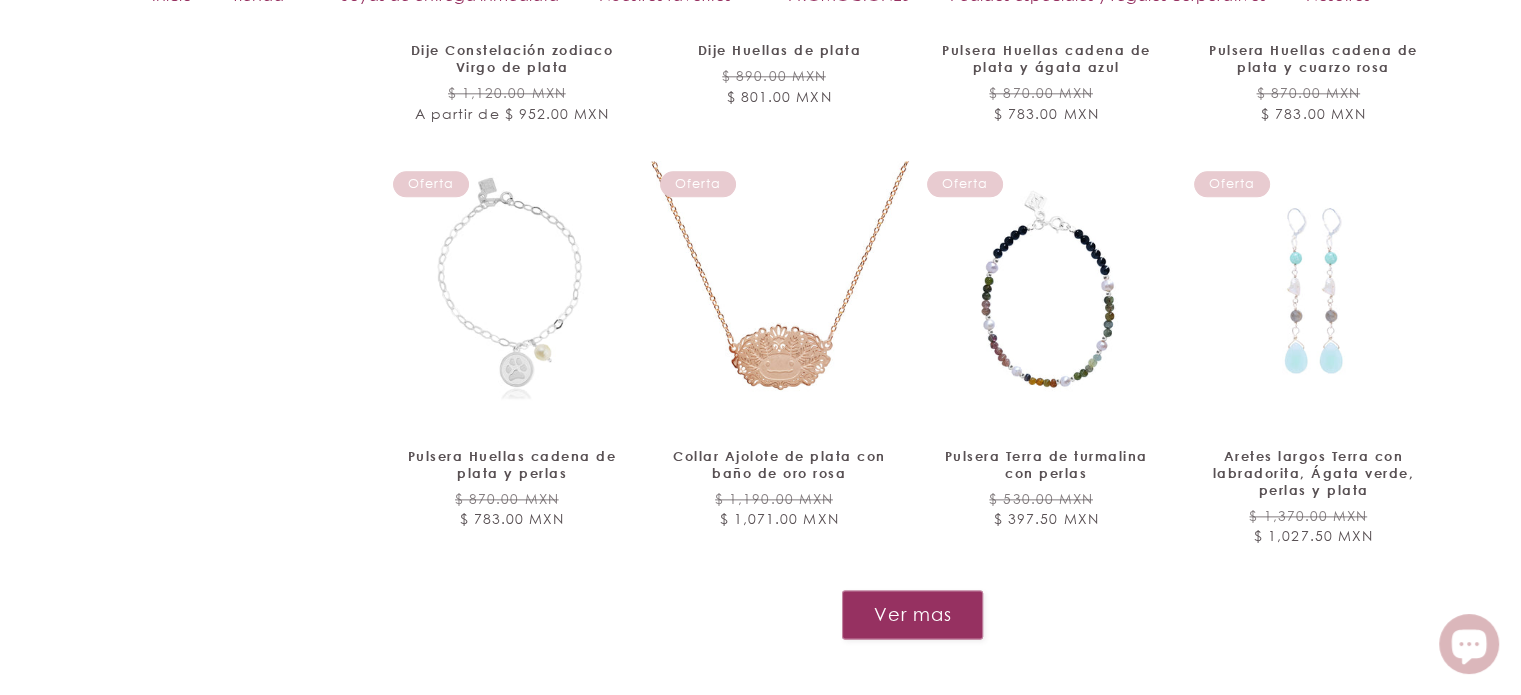 scroll, scrollTop: 9946, scrollLeft: 0, axis: vertical 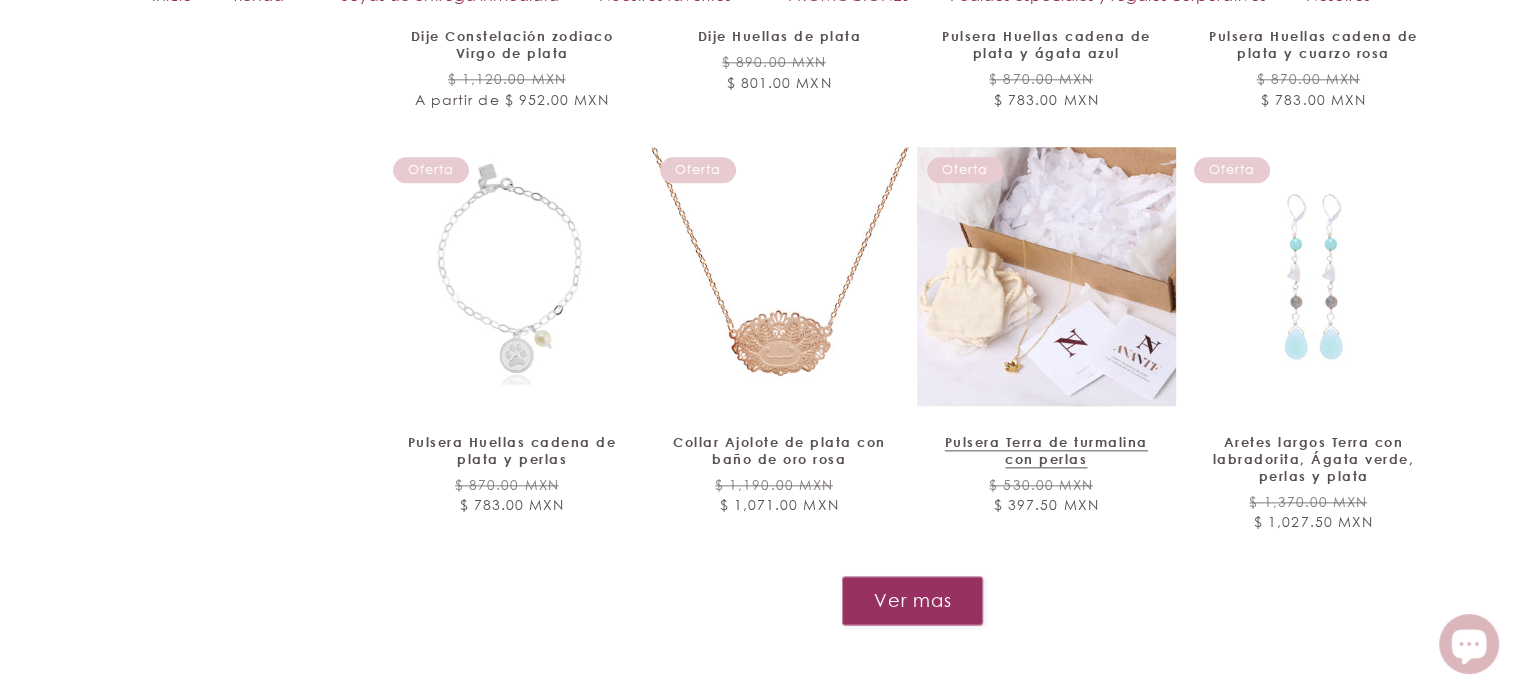 click on "Pulsera Terra de turmalina con perlas" at bounding box center (1046, 451) 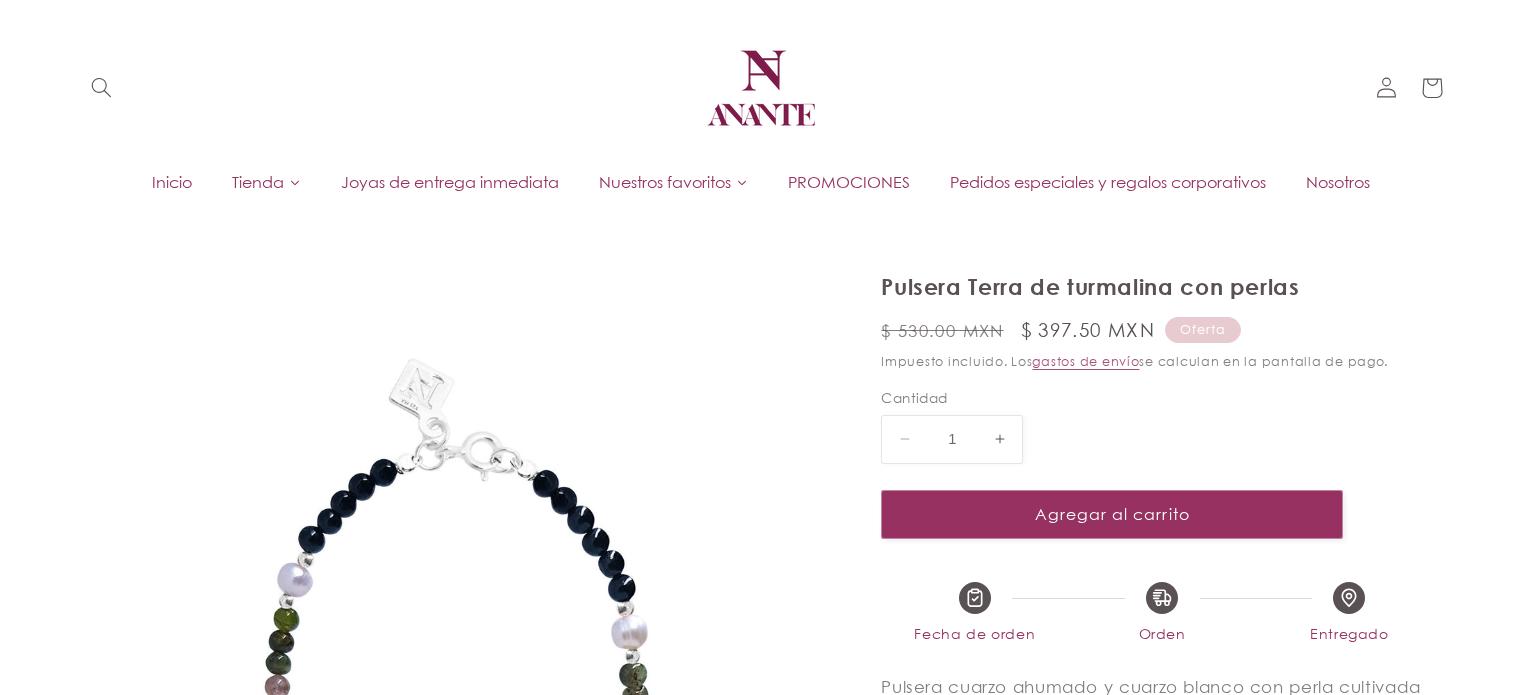 scroll, scrollTop: 0, scrollLeft: 0, axis: both 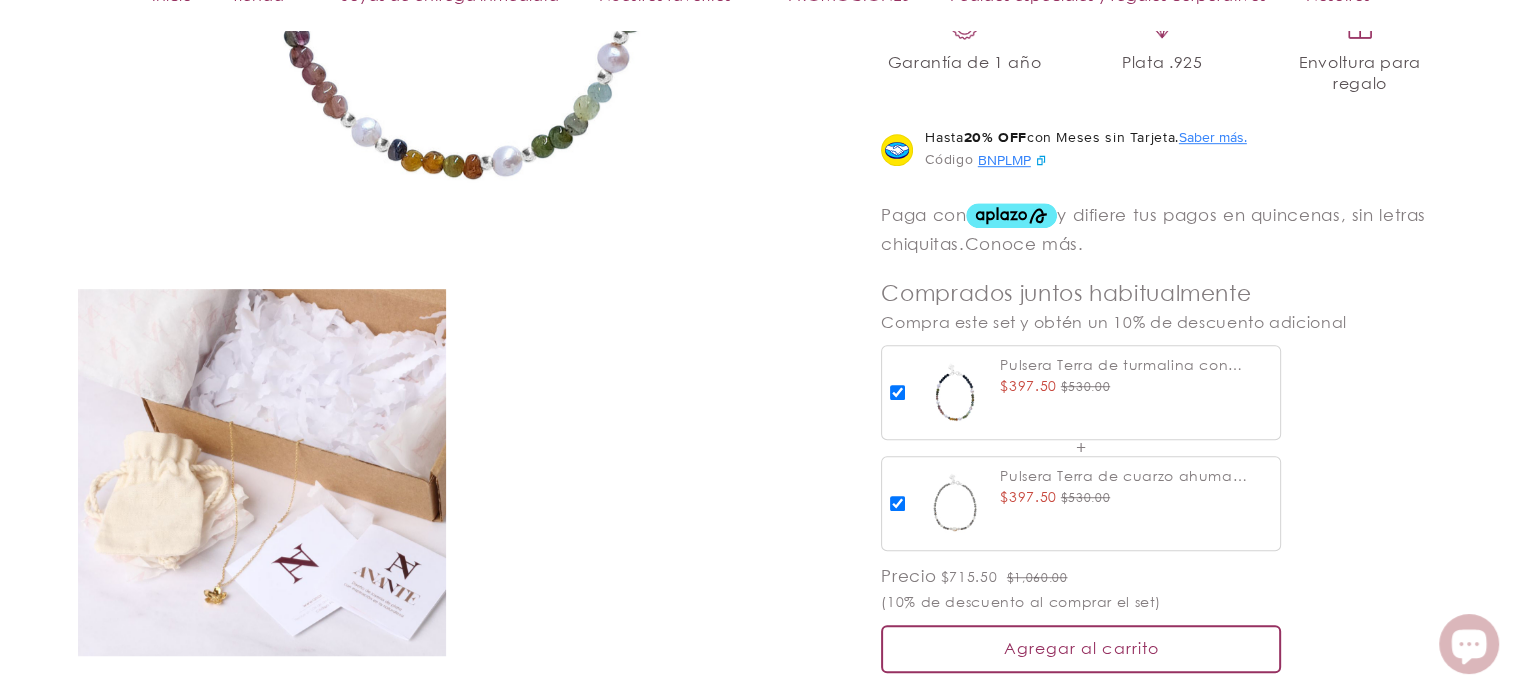 click at bounding box center [954, 503] 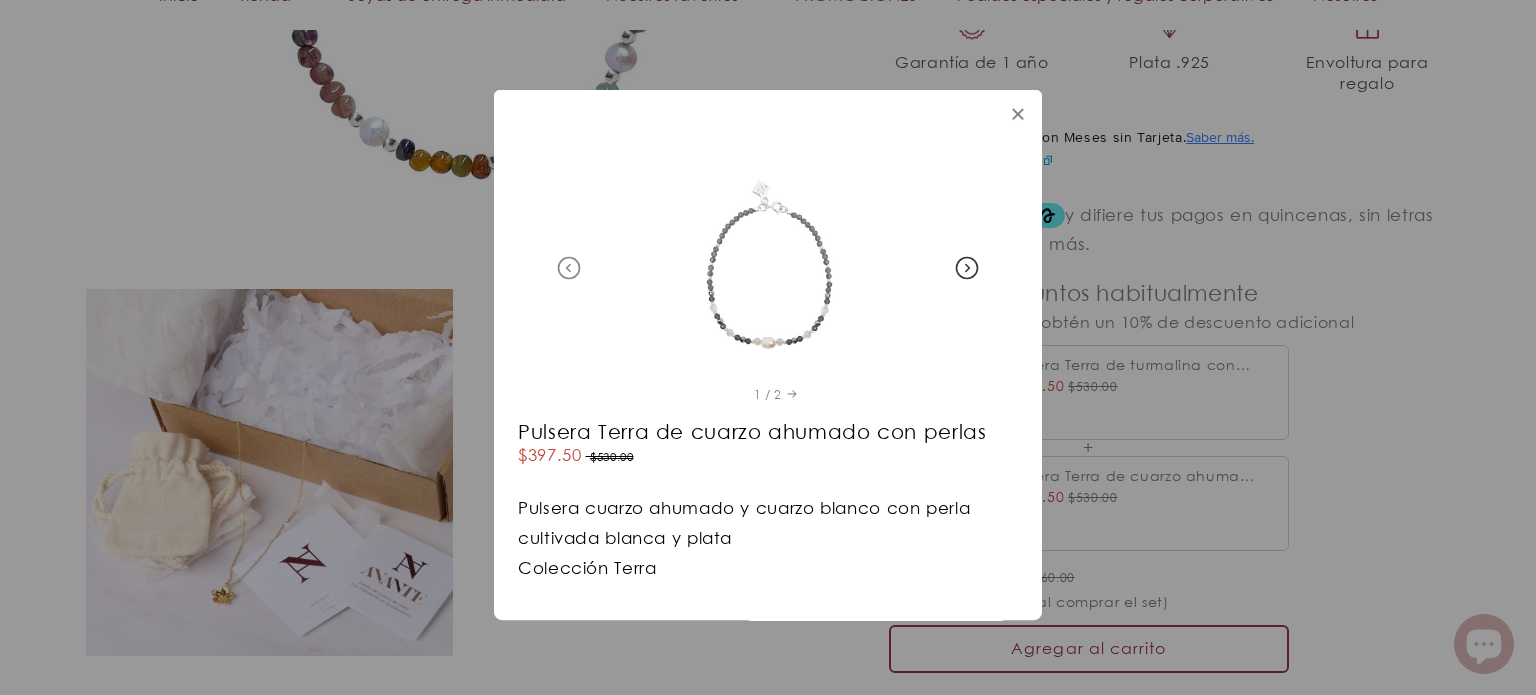 click at bounding box center [768, 262] 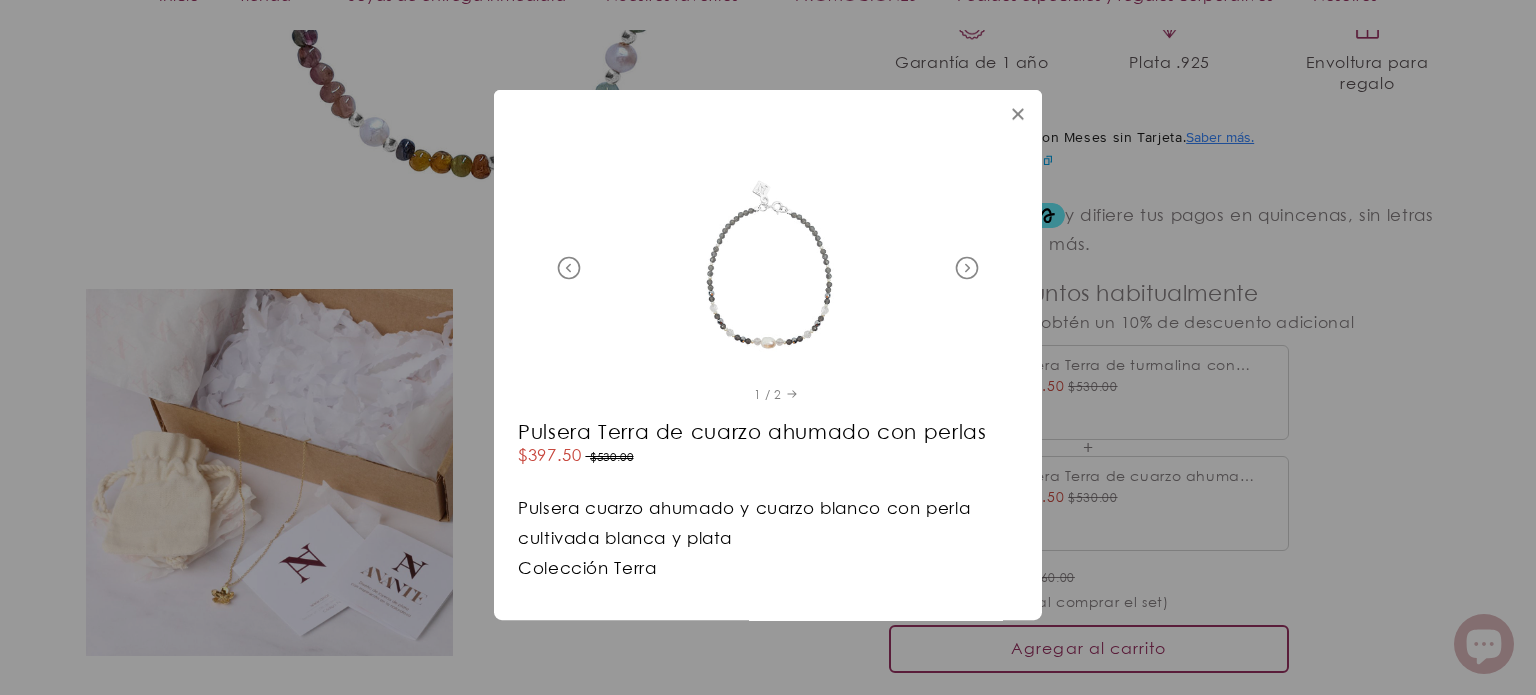 click 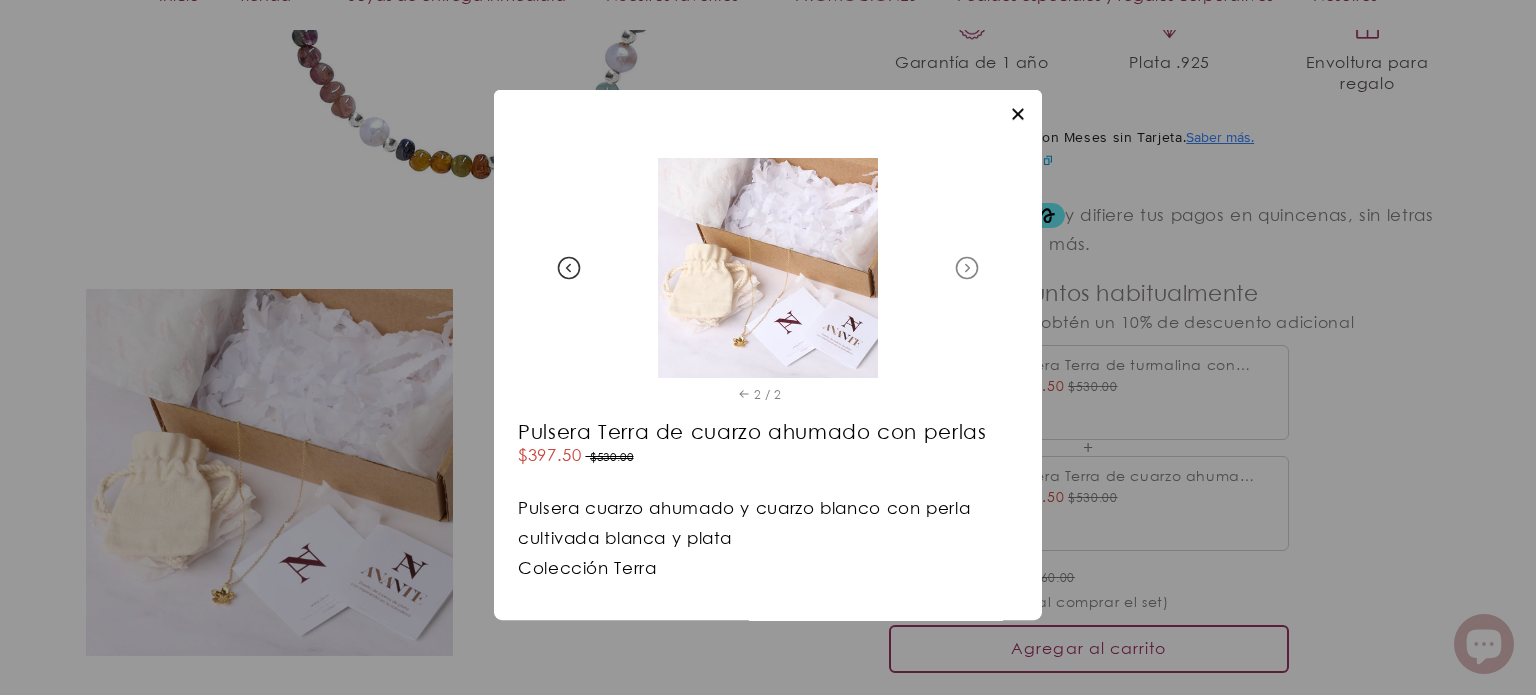click 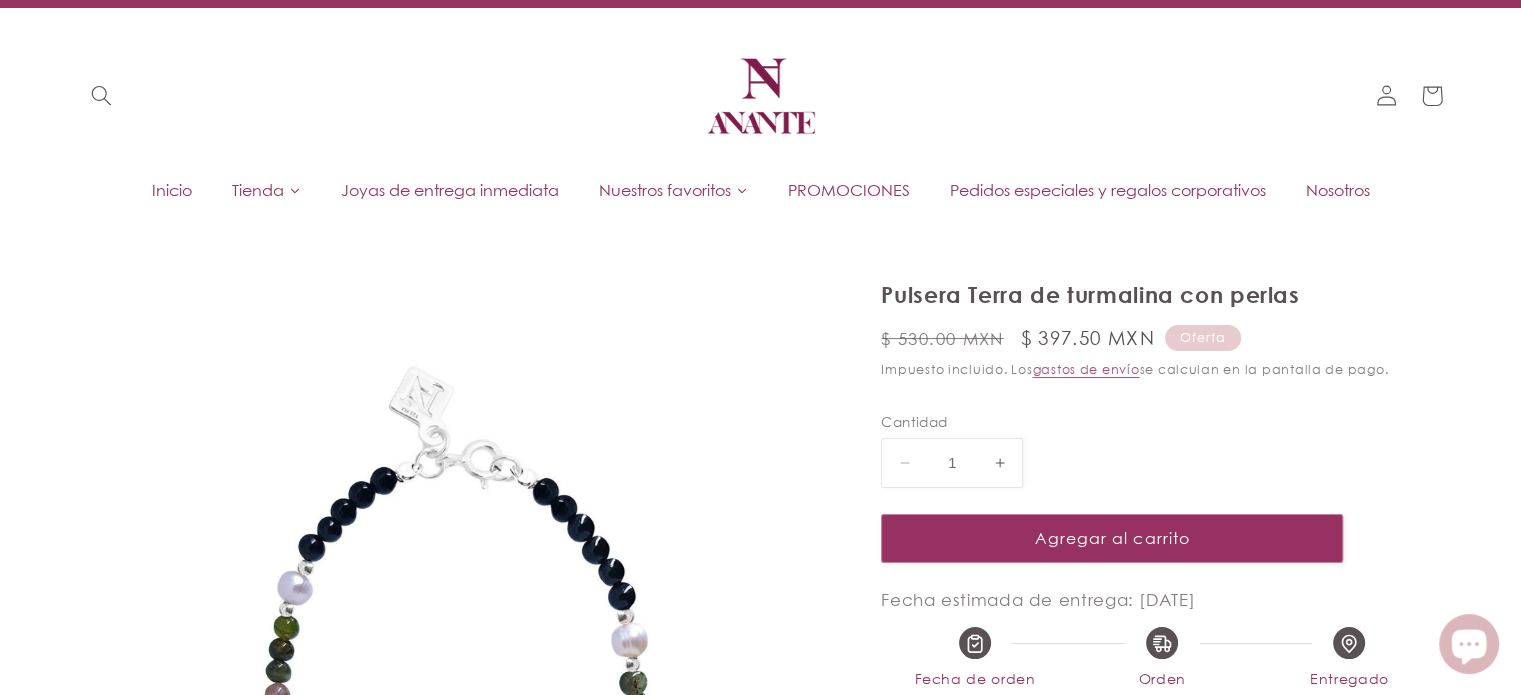 scroll, scrollTop: 0, scrollLeft: 0, axis: both 